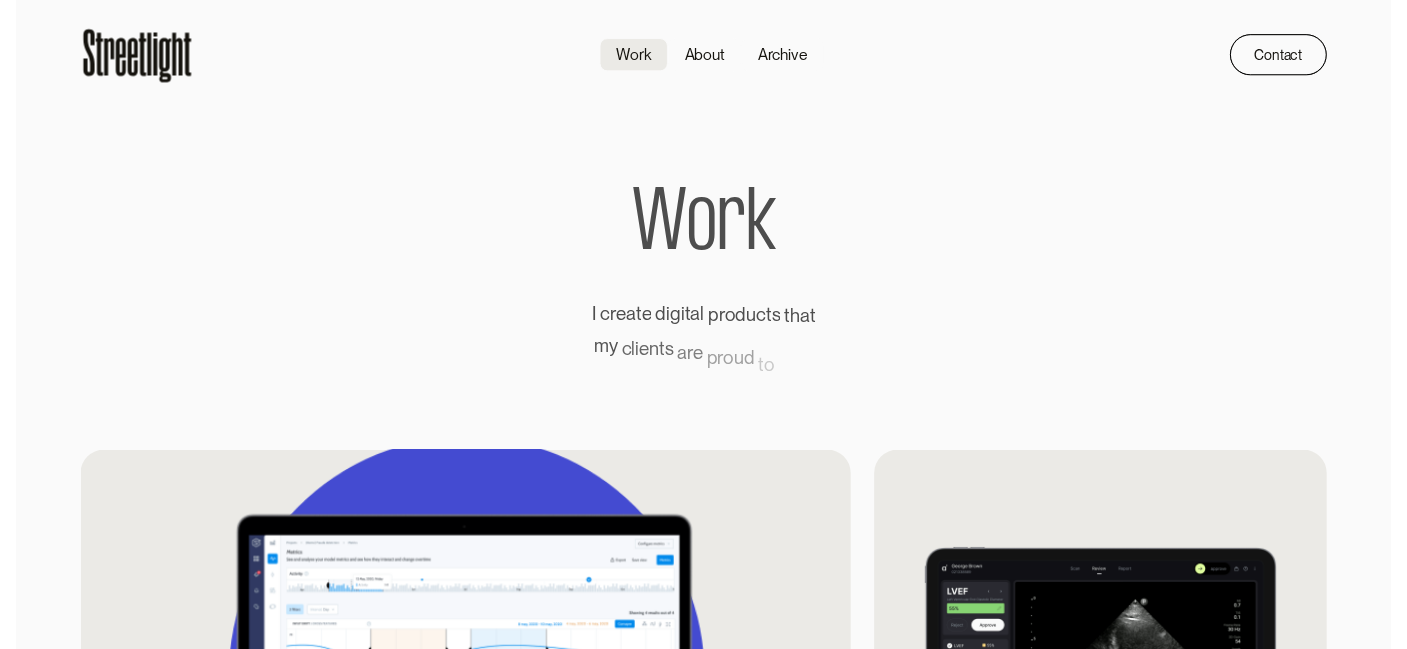 scroll, scrollTop: 0, scrollLeft: 0, axis: both 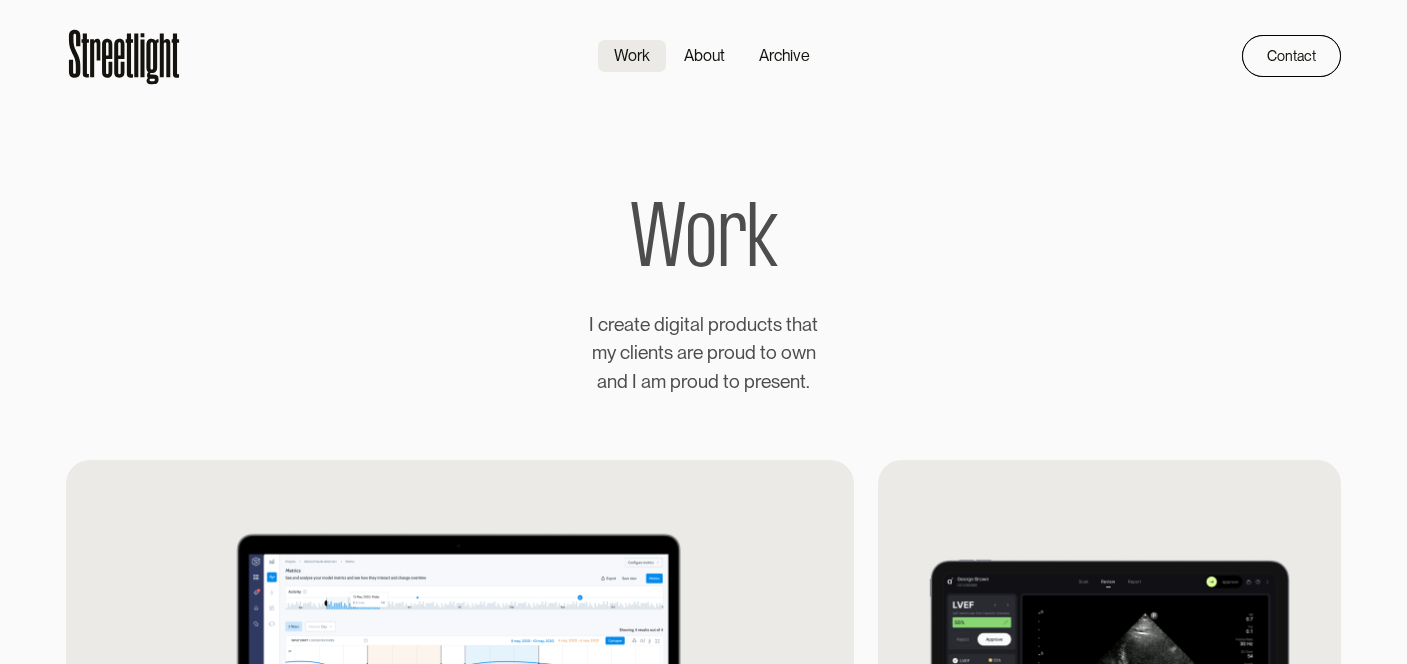 click at bounding box center (124, 56) 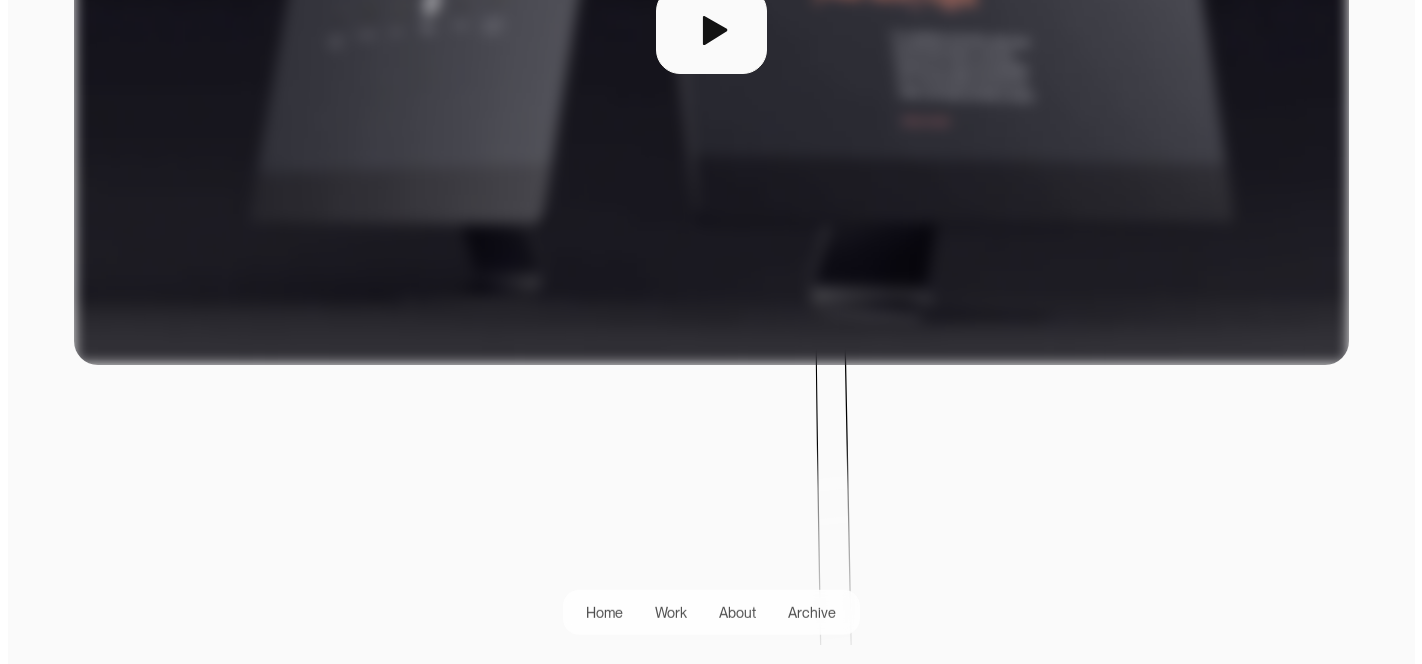 scroll, scrollTop: 900, scrollLeft: 0, axis: vertical 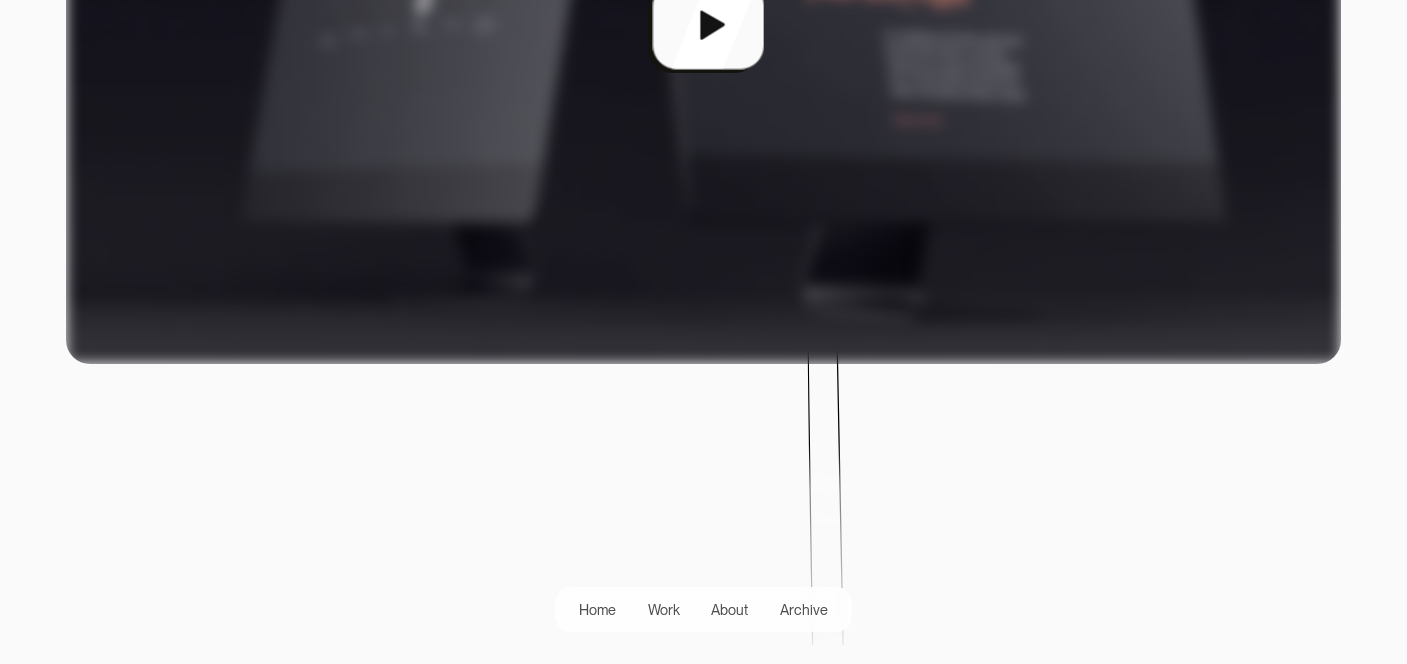 click at bounding box center (703, 29) 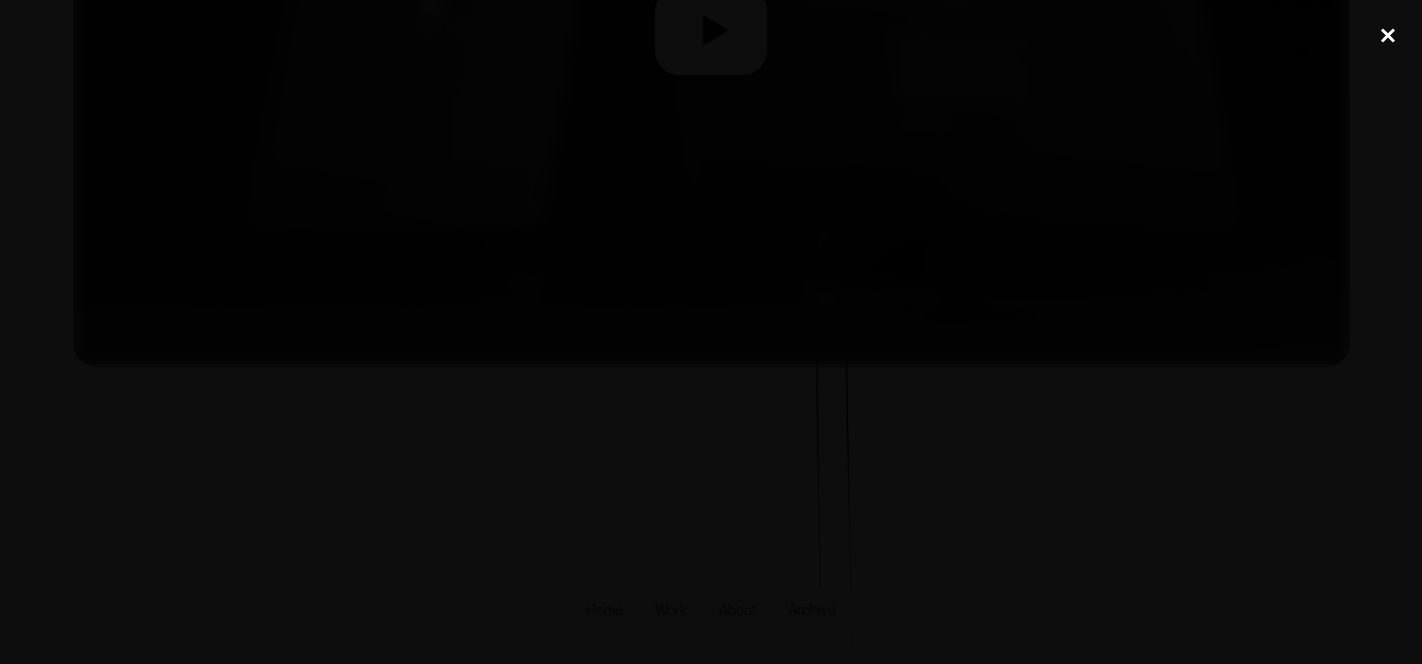 click at bounding box center [1388, 35] 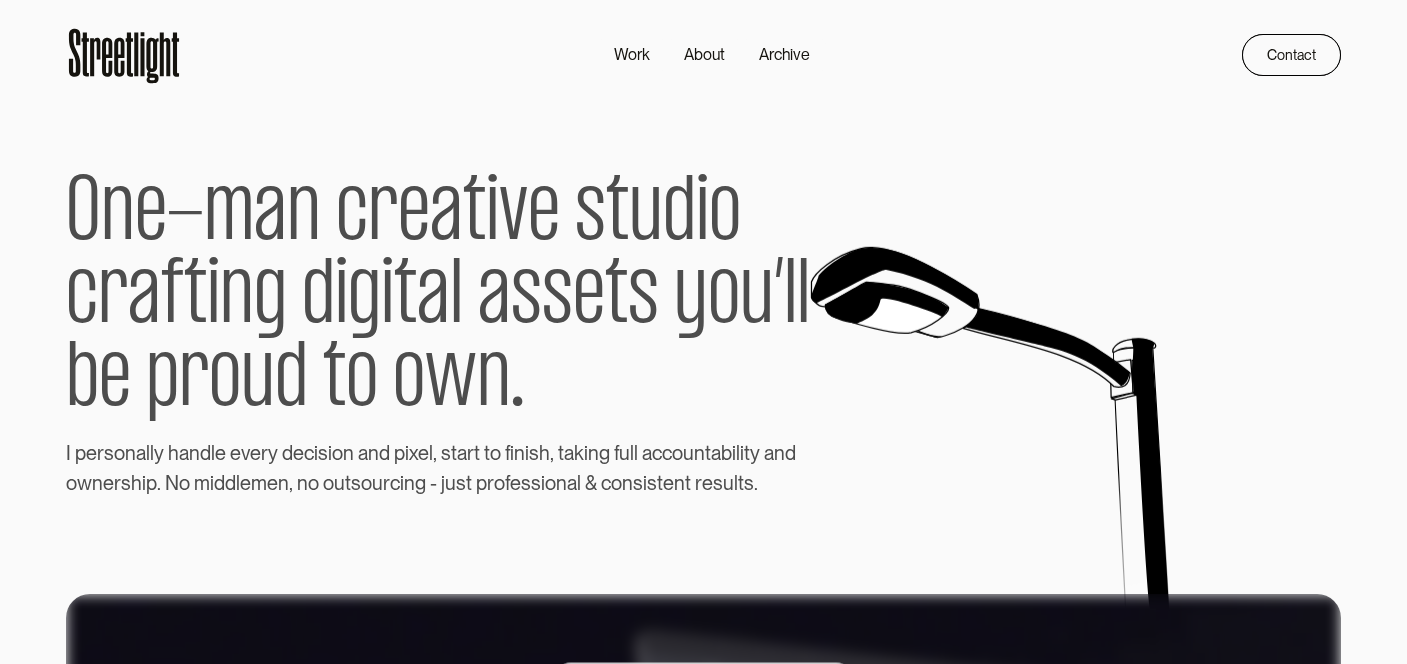 scroll, scrollTop: 0, scrollLeft: 0, axis: both 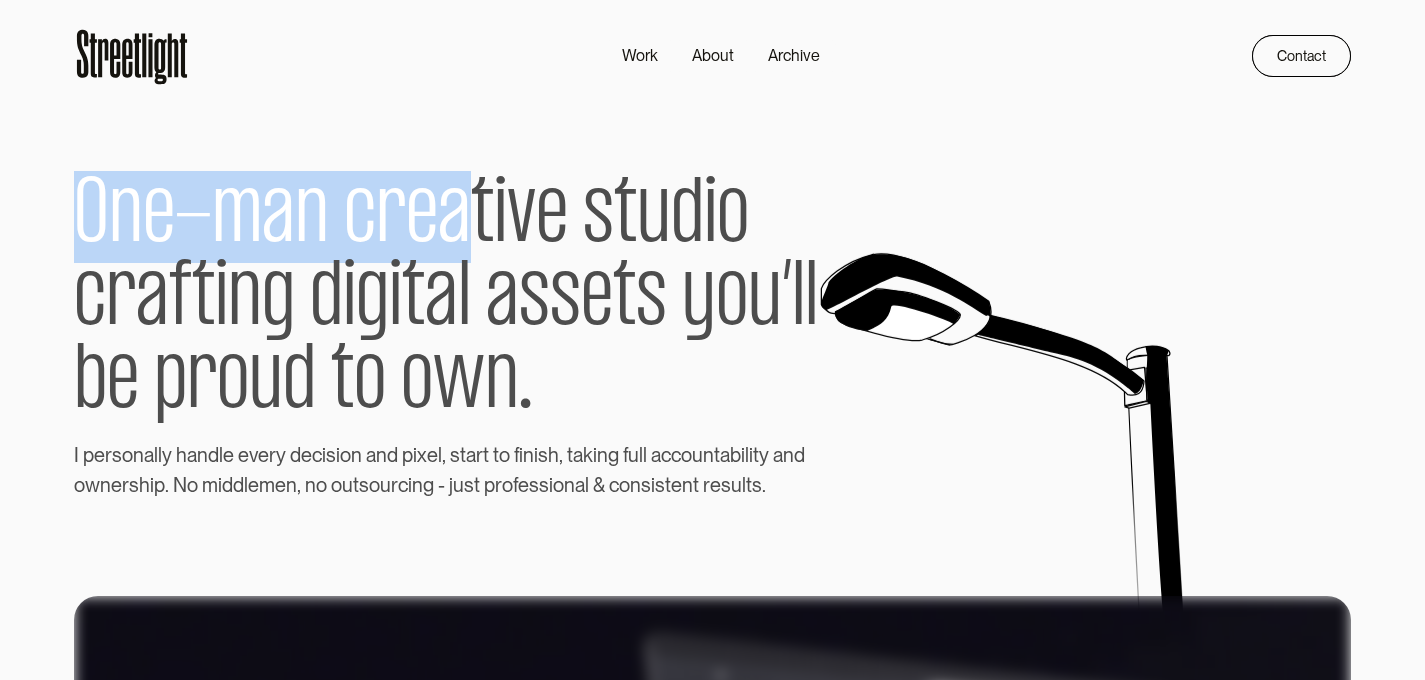 drag, startPoint x: 474, startPoint y: 231, endPoint x: 87, endPoint y: 230, distance: 387.00128 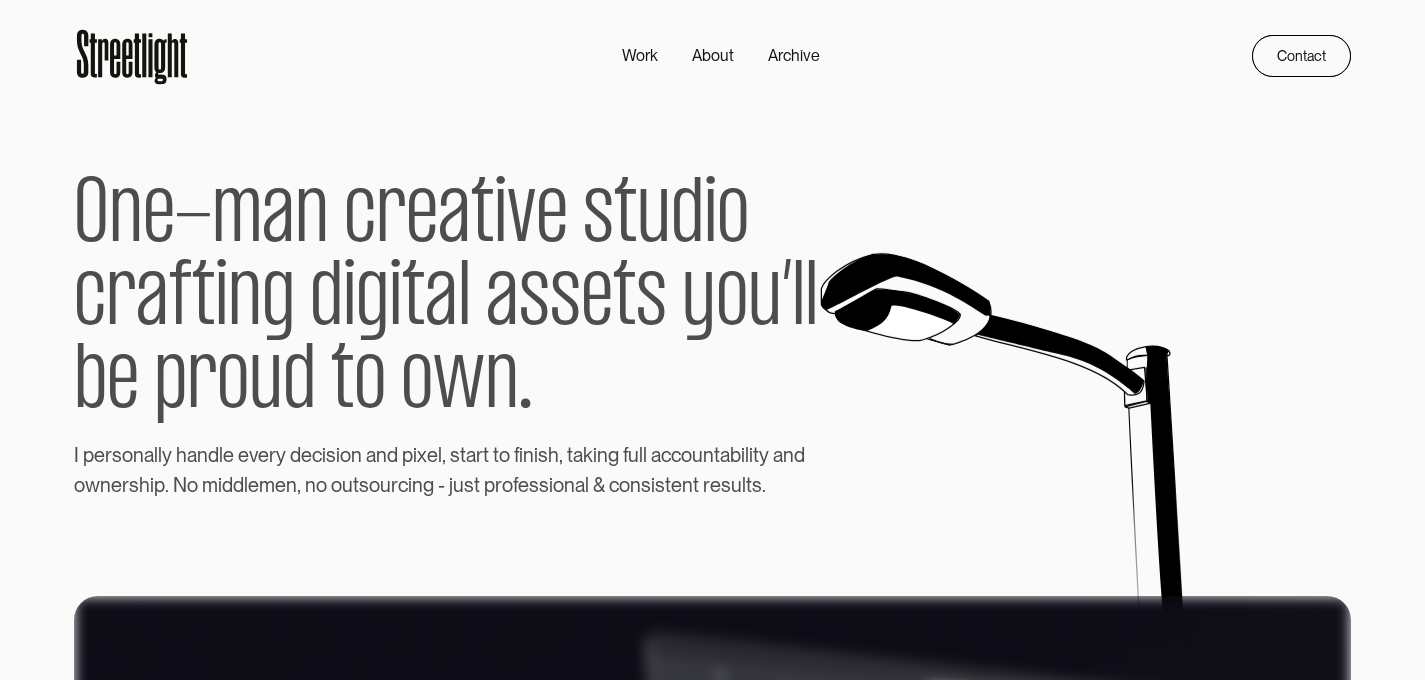 click on "O n e - m a n   c r e a t i v e   s t u d i o   c r a f t i n g   d i g i t a l   a s s e t s   y o u ’ l l   b e   p r o u d   t o   o w n . I   p e r s o n a l l y   h a n d l e   e v e r y   d e c i s i o n   a n d   p i x e l ,   s t a r t   t o   f i n i s h ,   t a k i n g   f u l l   a c c o u n t a b i l i t y   a n d   o w n e r s h i p .   N o   m i d d l e m e n ,   n o   o u t s o u r c i n g   -   j u s t   p r o f e s s i o n a l   &   c o n s i s t e n t   r e s u l t s ." at bounding box center (473, 294) 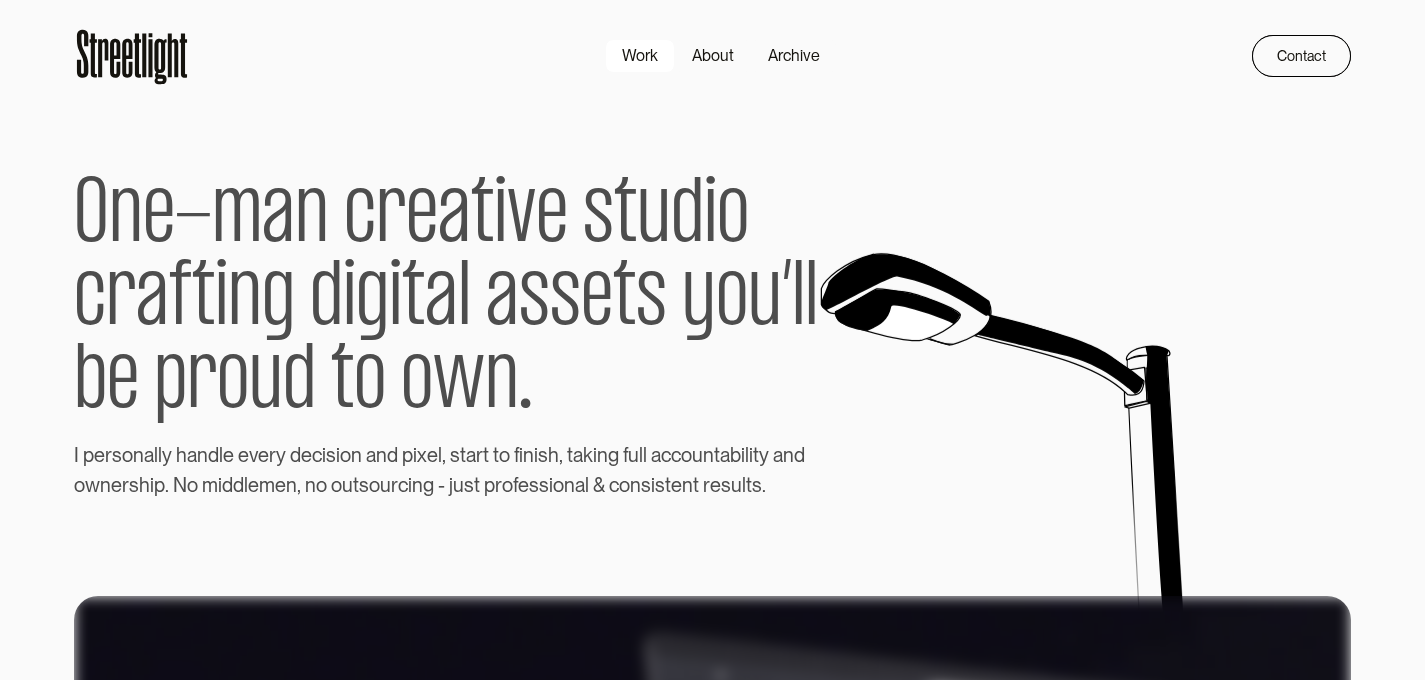 click on "Work" at bounding box center [640, 56] 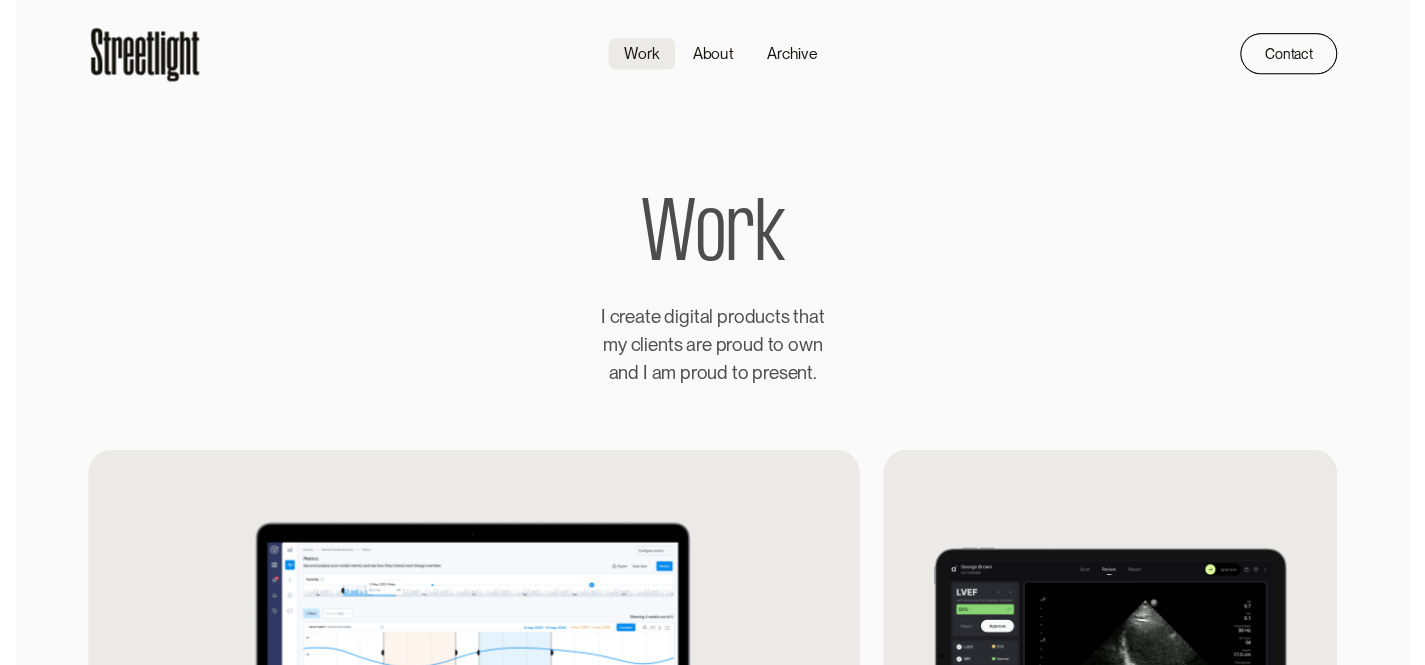 scroll, scrollTop: 0, scrollLeft: 0, axis: both 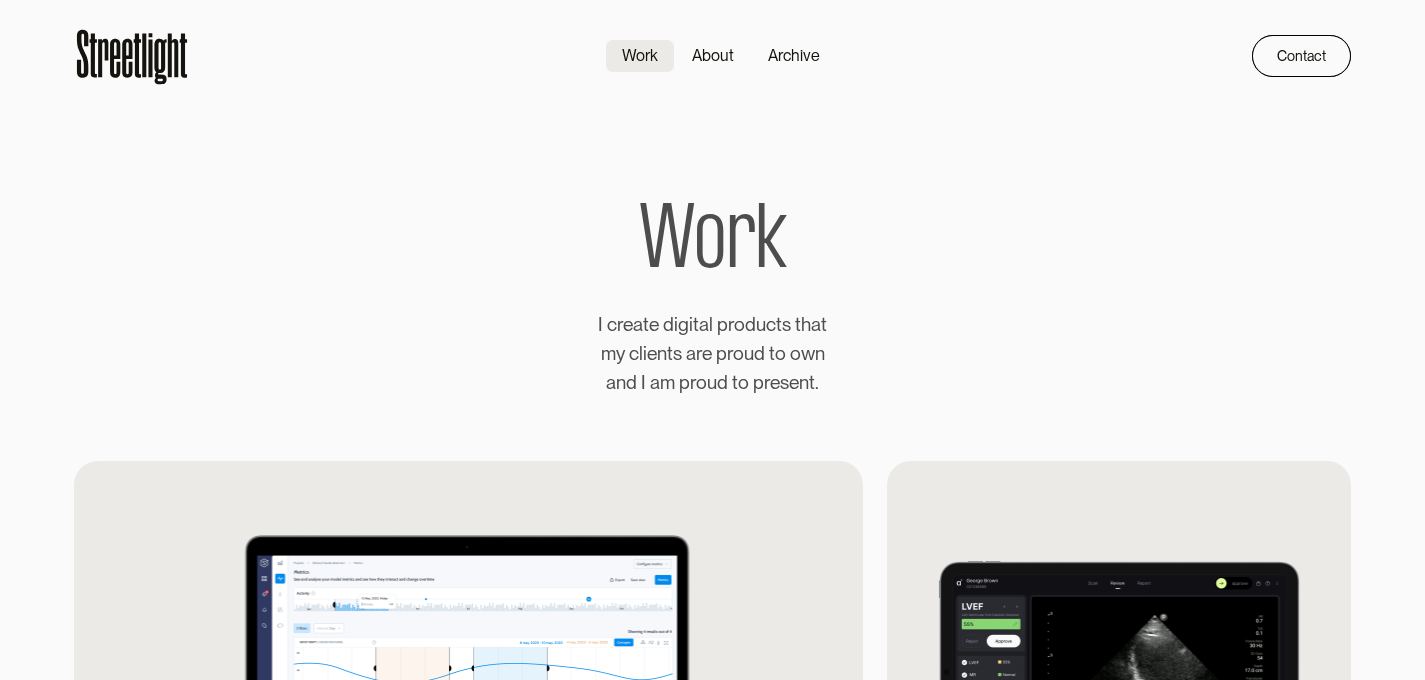 click at bounding box center (183, 55) 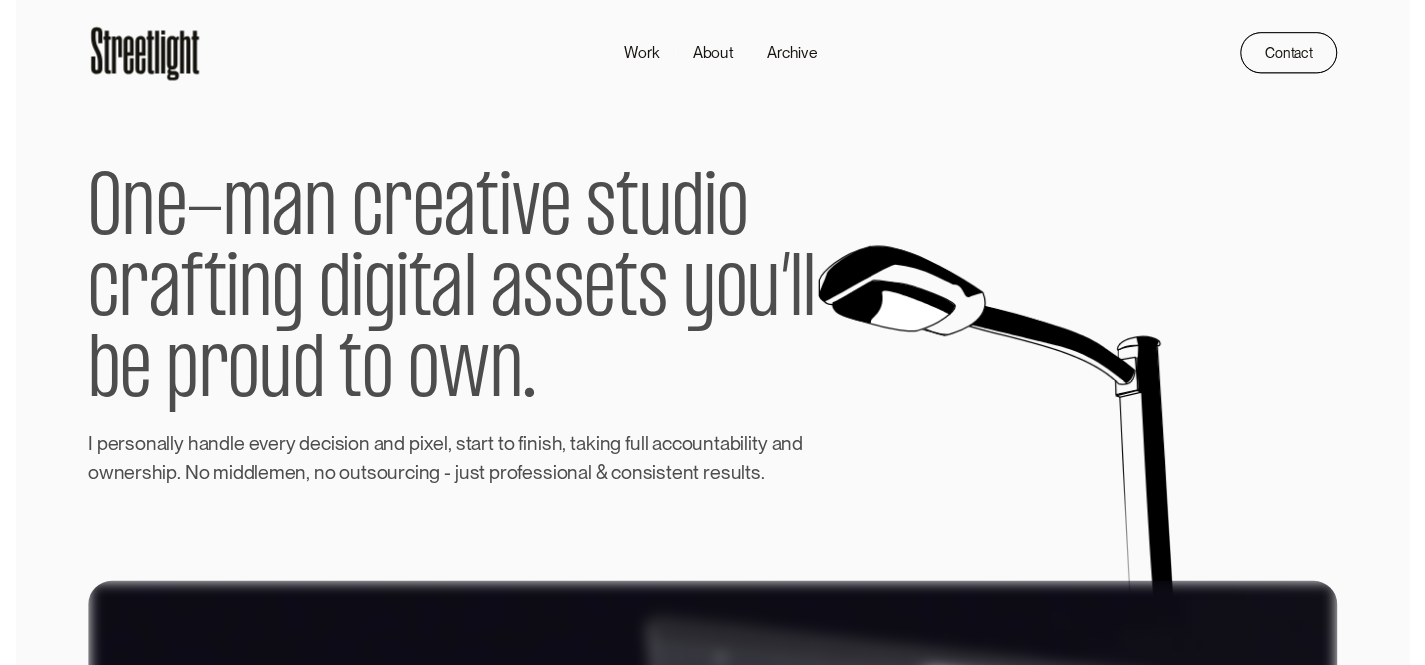 scroll, scrollTop: 0, scrollLeft: 0, axis: both 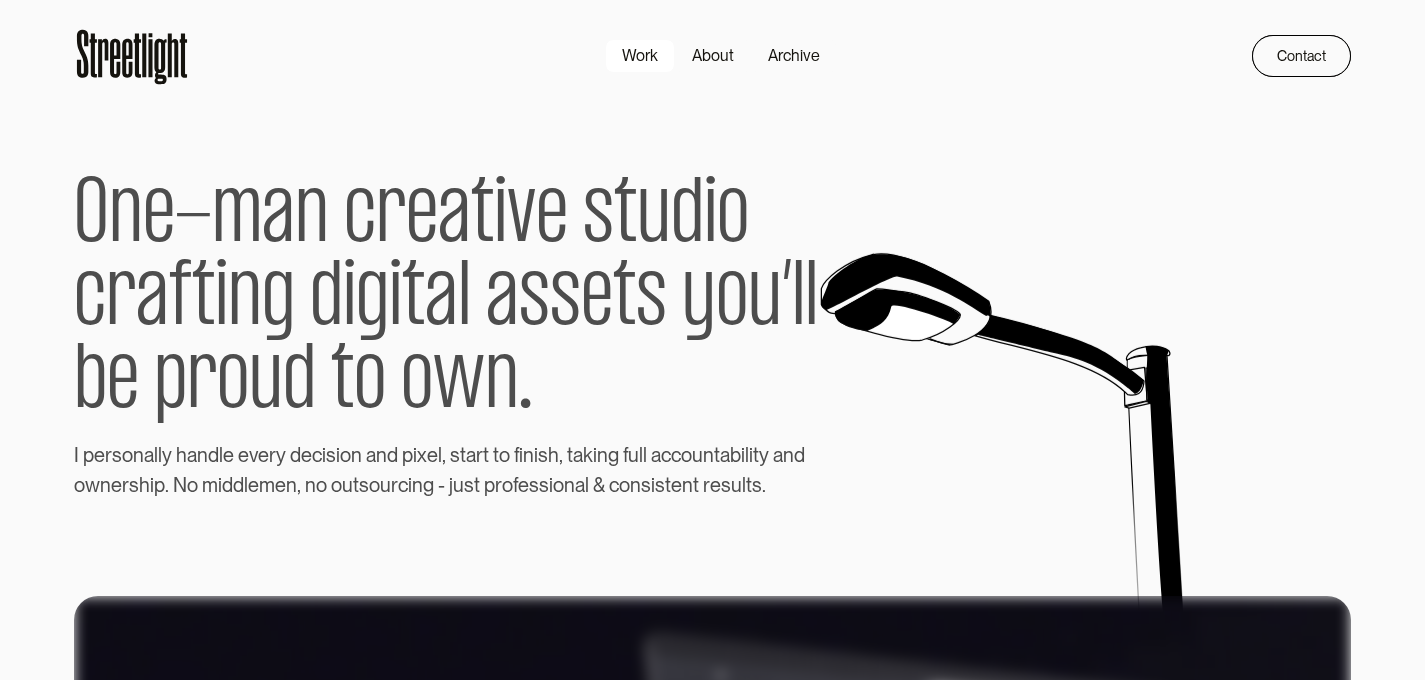 click on "Work" at bounding box center [640, 56] 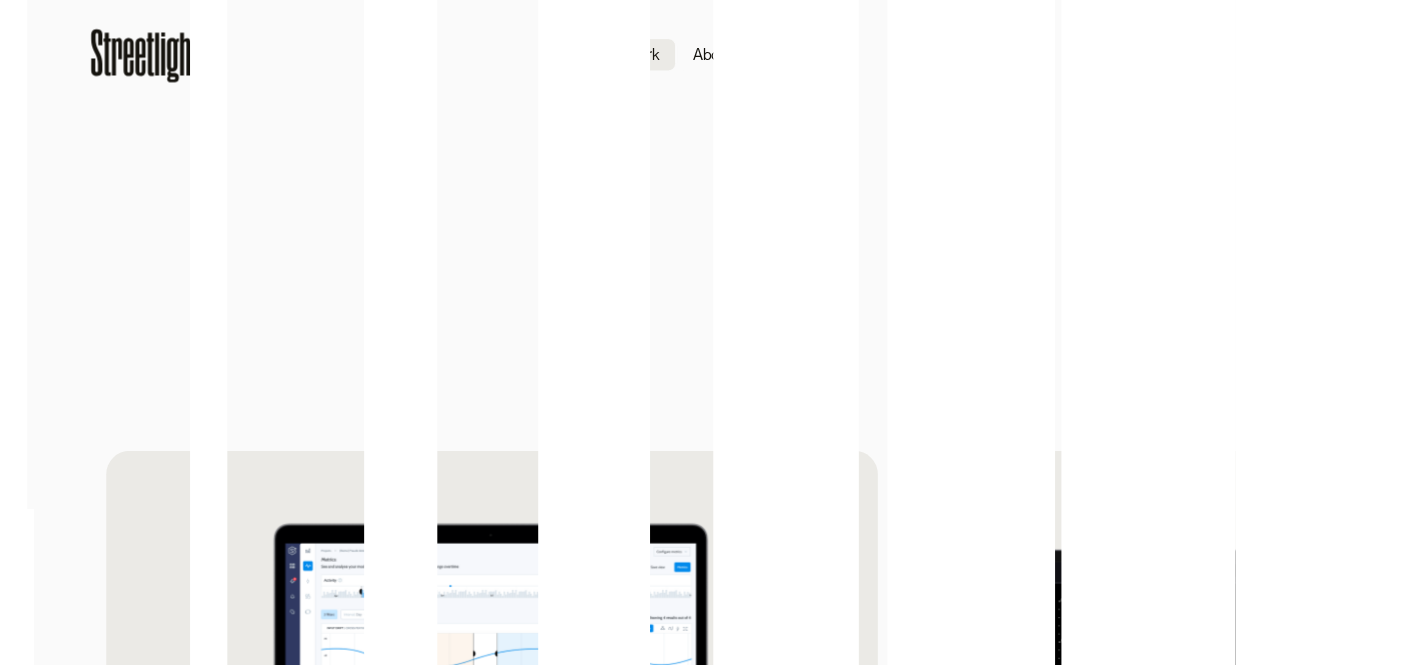 scroll, scrollTop: 0, scrollLeft: 0, axis: both 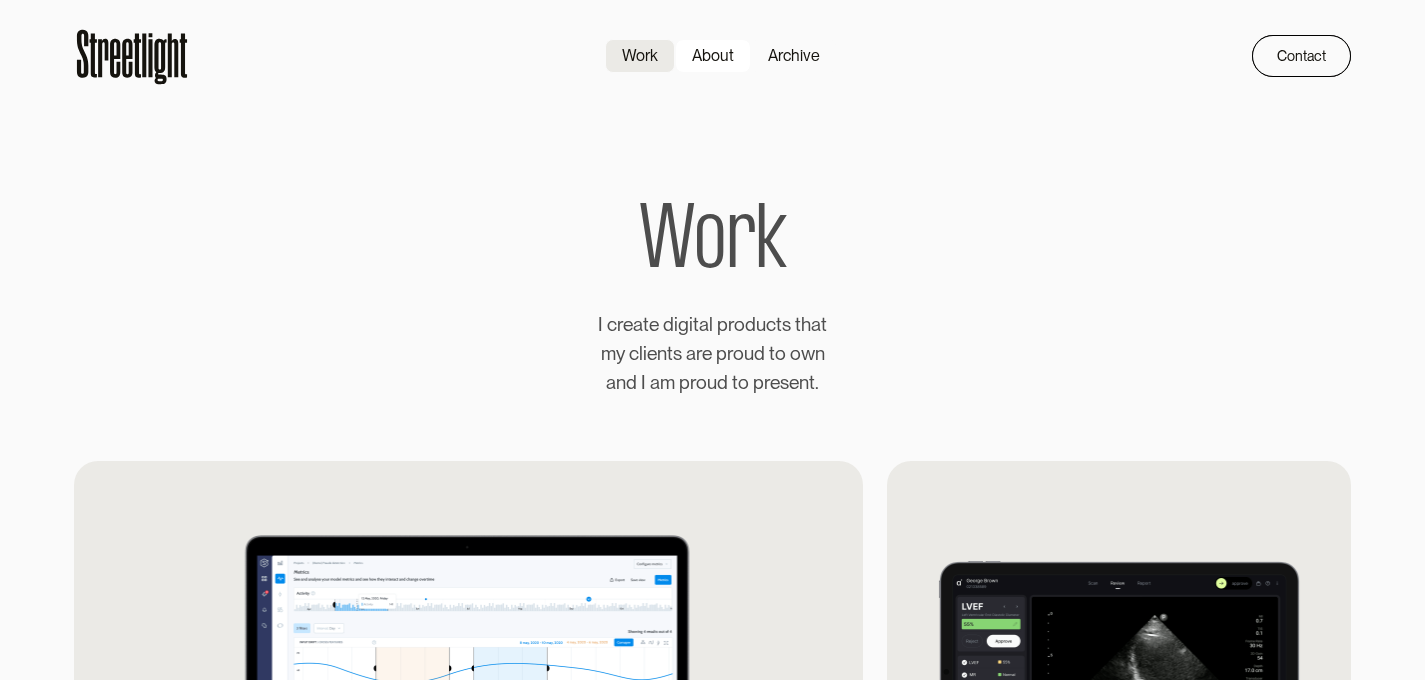 click on "About" at bounding box center [713, 56] 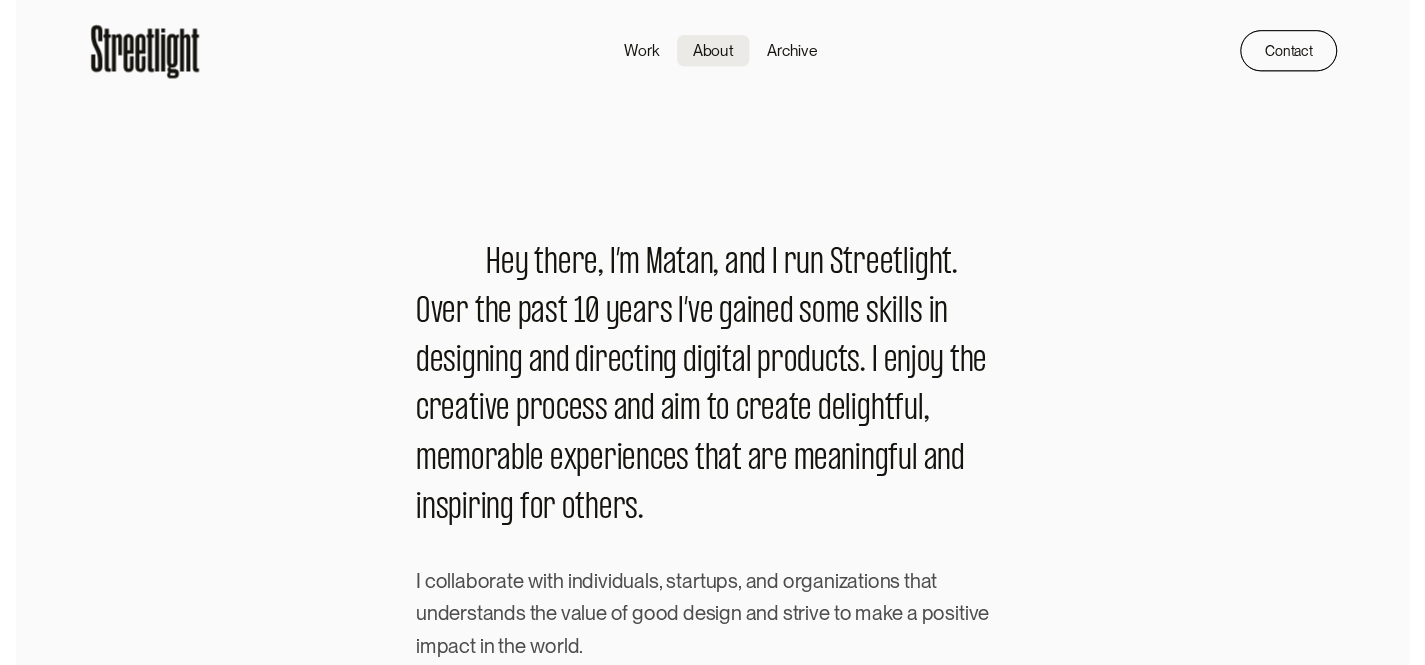 scroll, scrollTop: 0, scrollLeft: 0, axis: both 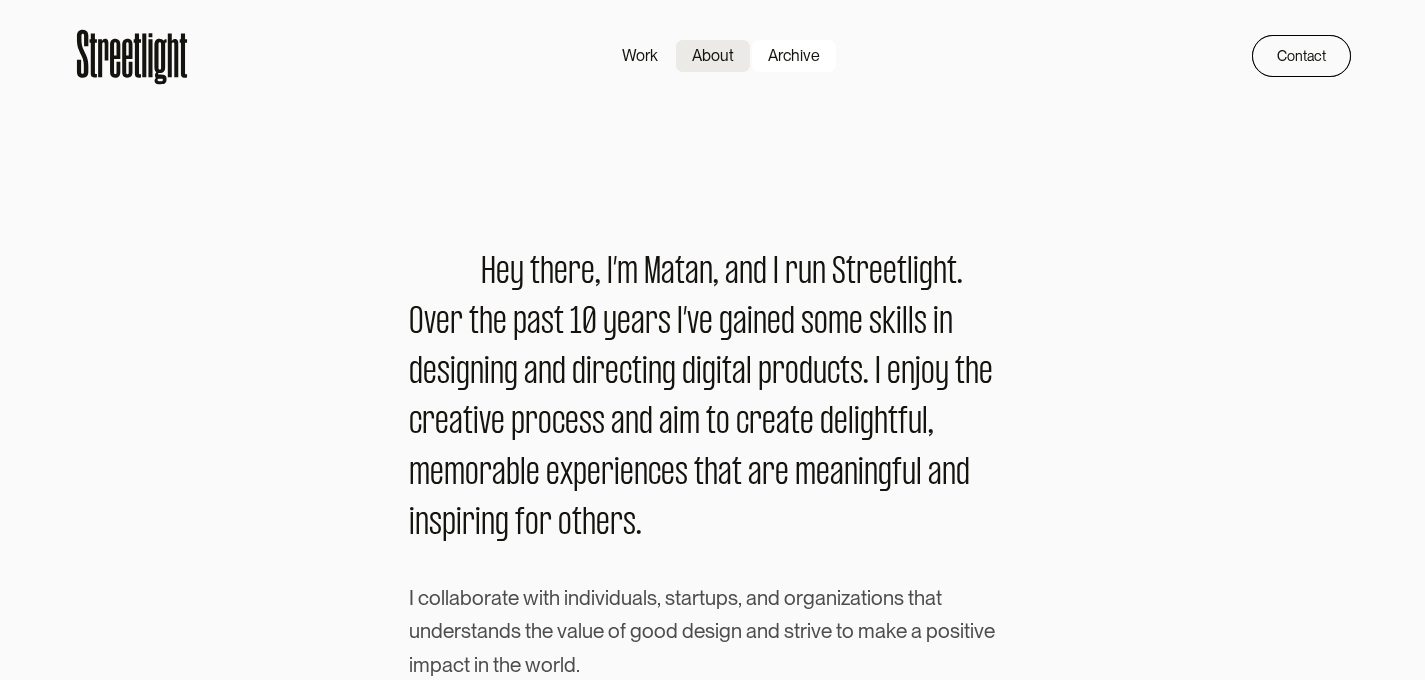 click on "Archive" at bounding box center [794, 56] 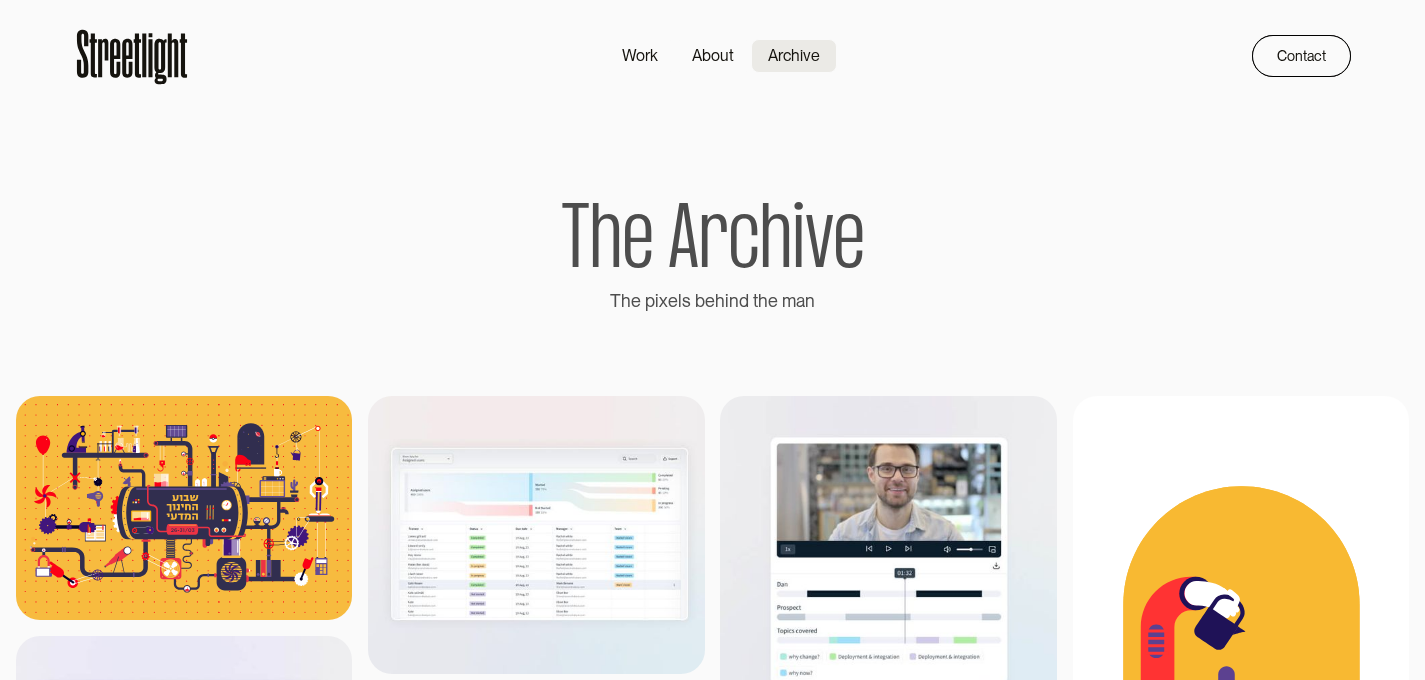 scroll, scrollTop: 4, scrollLeft: 0, axis: vertical 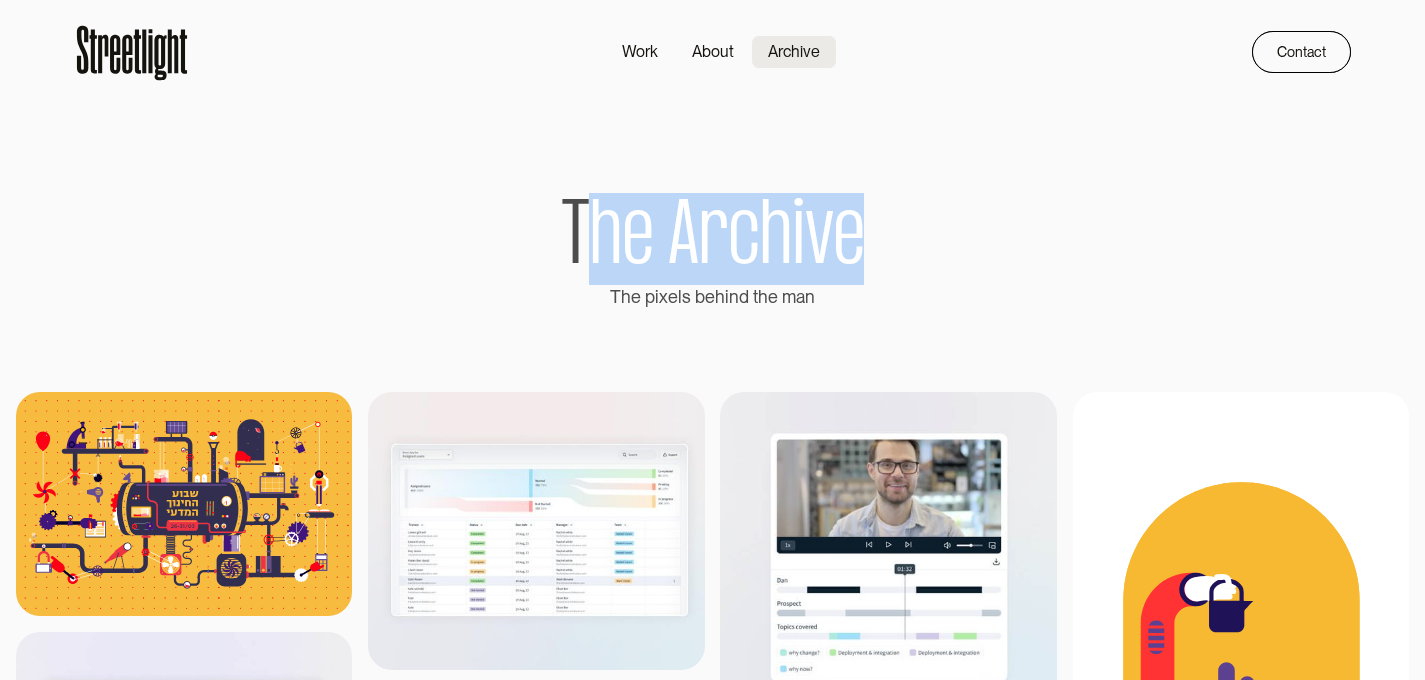 drag, startPoint x: 599, startPoint y: 238, endPoint x: 891, endPoint y: 228, distance: 292.17117 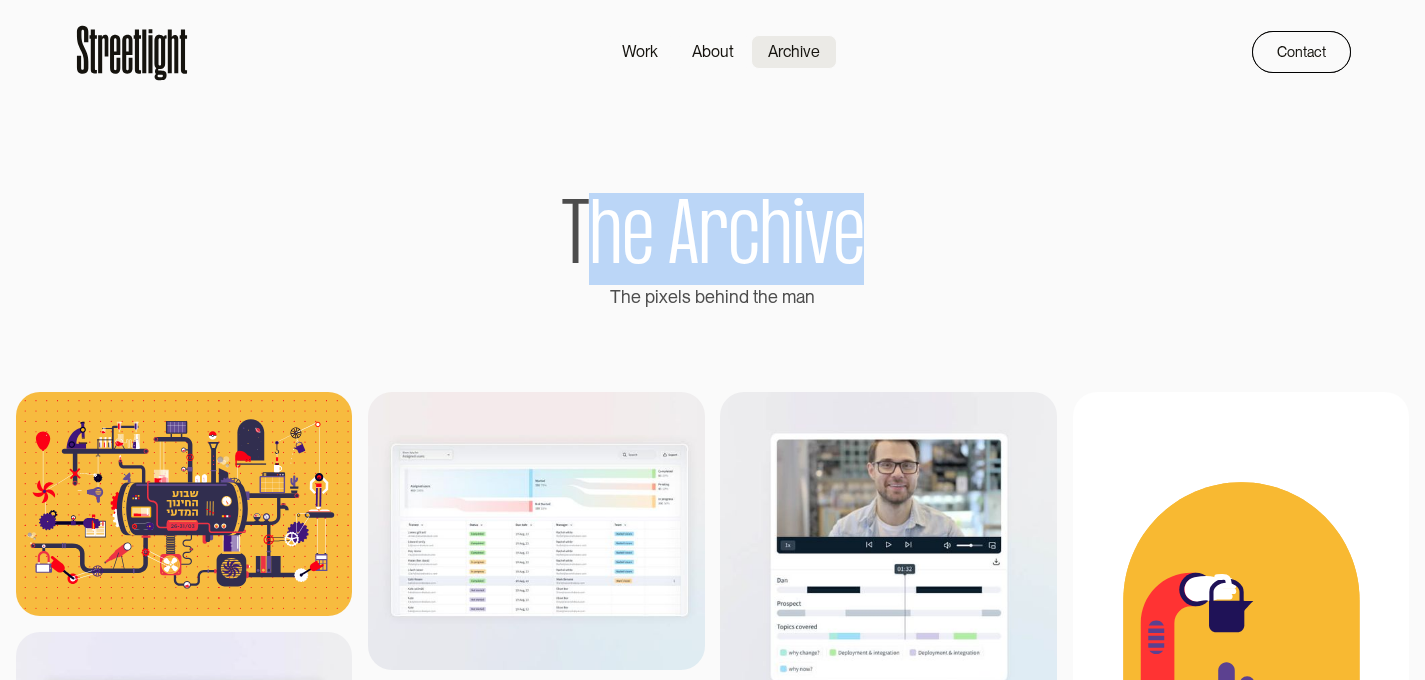 click on "h" at bounding box center [775, 240] 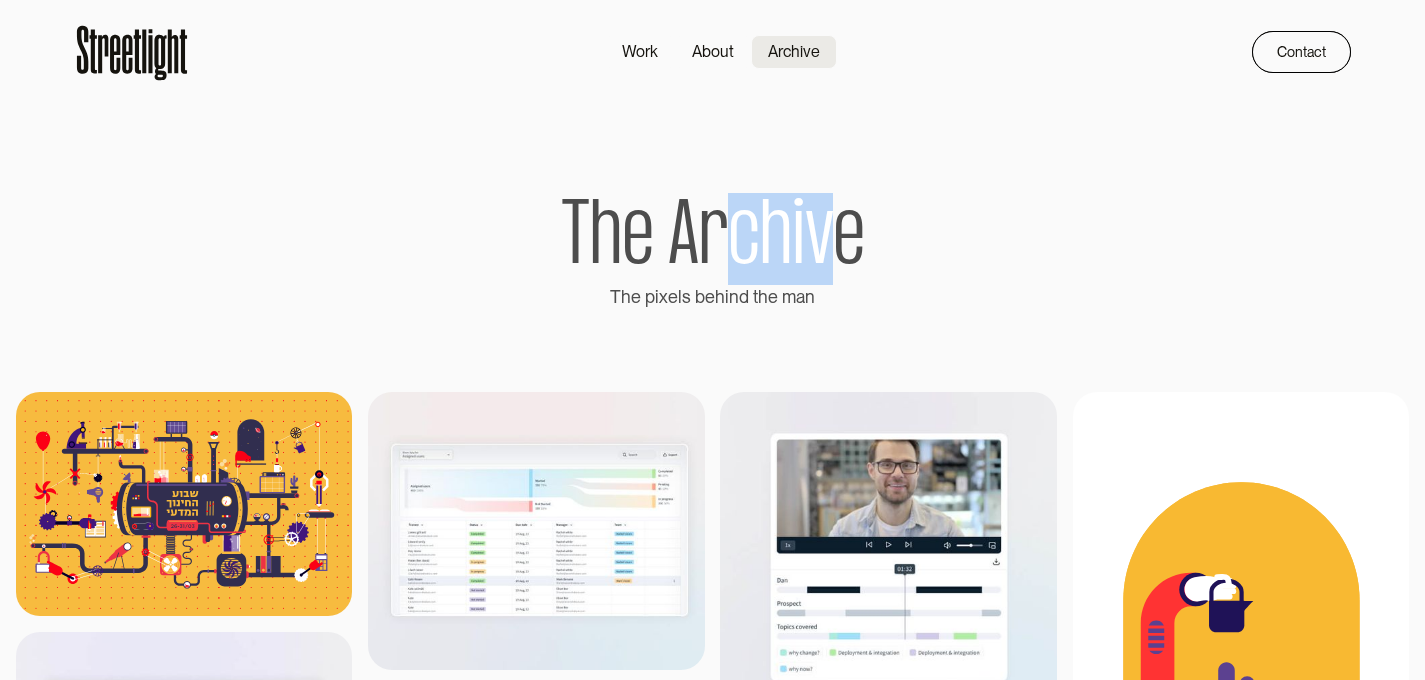 drag, startPoint x: 760, startPoint y: 237, endPoint x: 741, endPoint y: 237, distance: 19 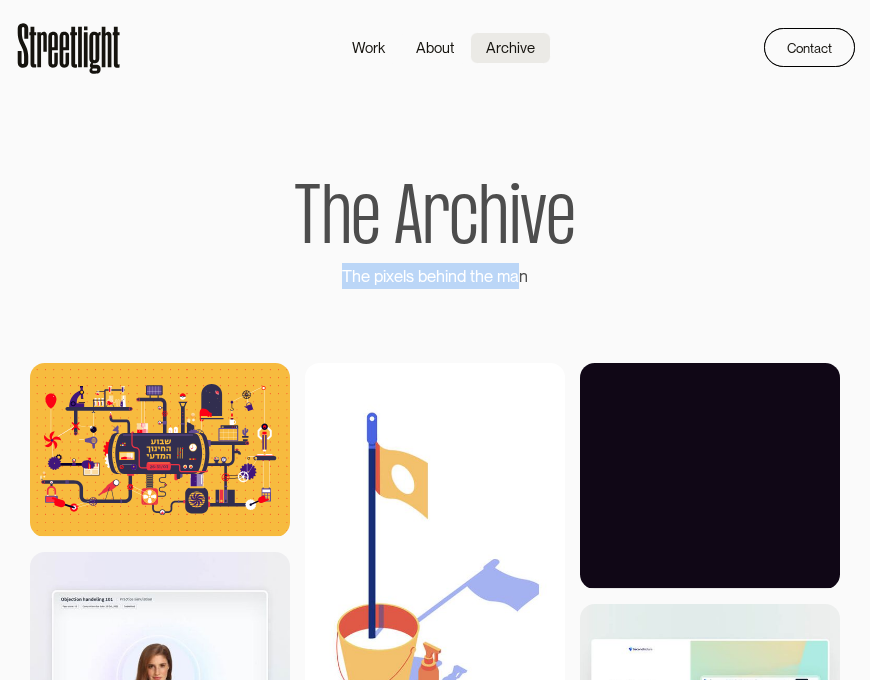 drag, startPoint x: 516, startPoint y: 275, endPoint x: 306, endPoint y: 269, distance: 210.0857 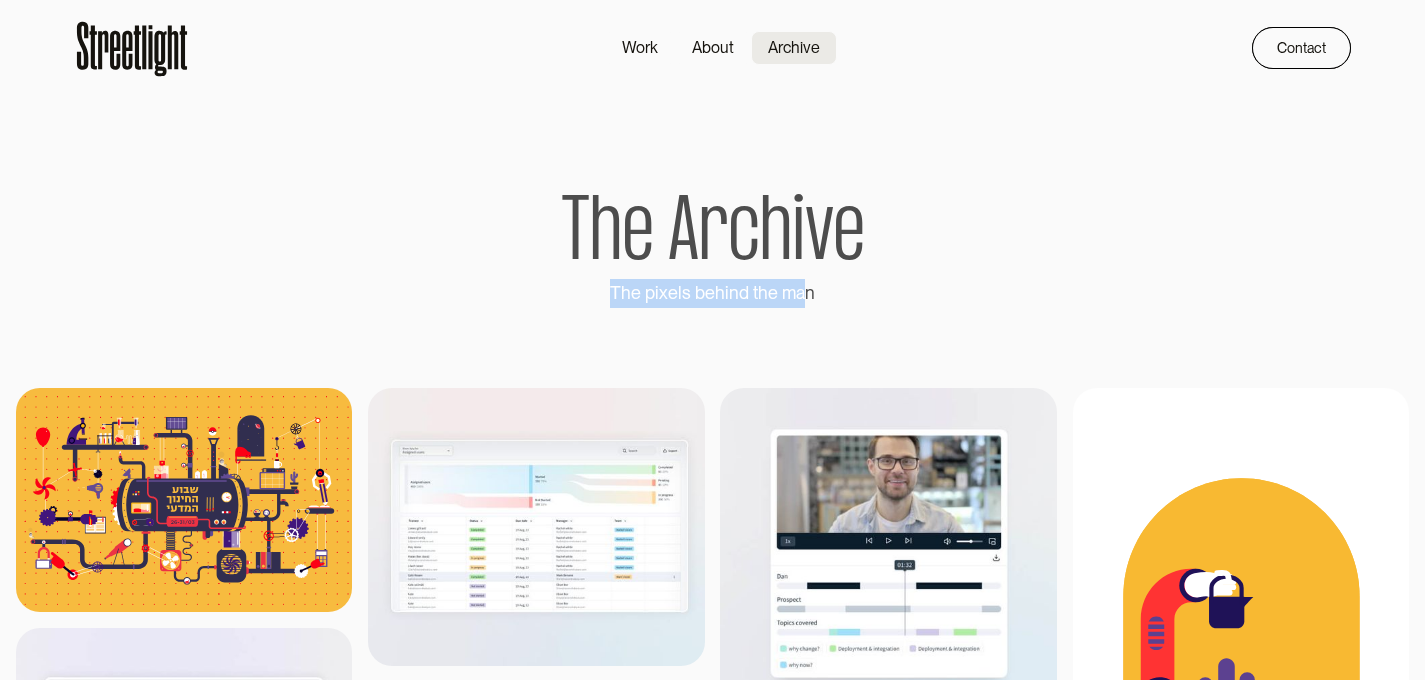 click on "T h e   A r c h i v e T h e   p i x e l s   b e h i n d   t h e   m a n" at bounding box center (713, 250) 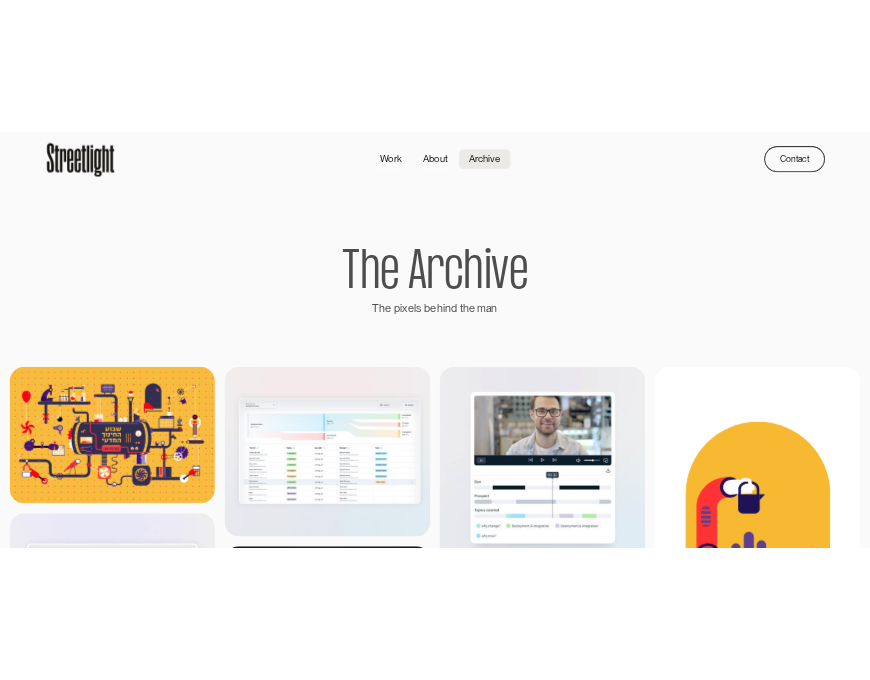 scroll, scrollTop: 8, scrollLeft: 0, axis: vertical 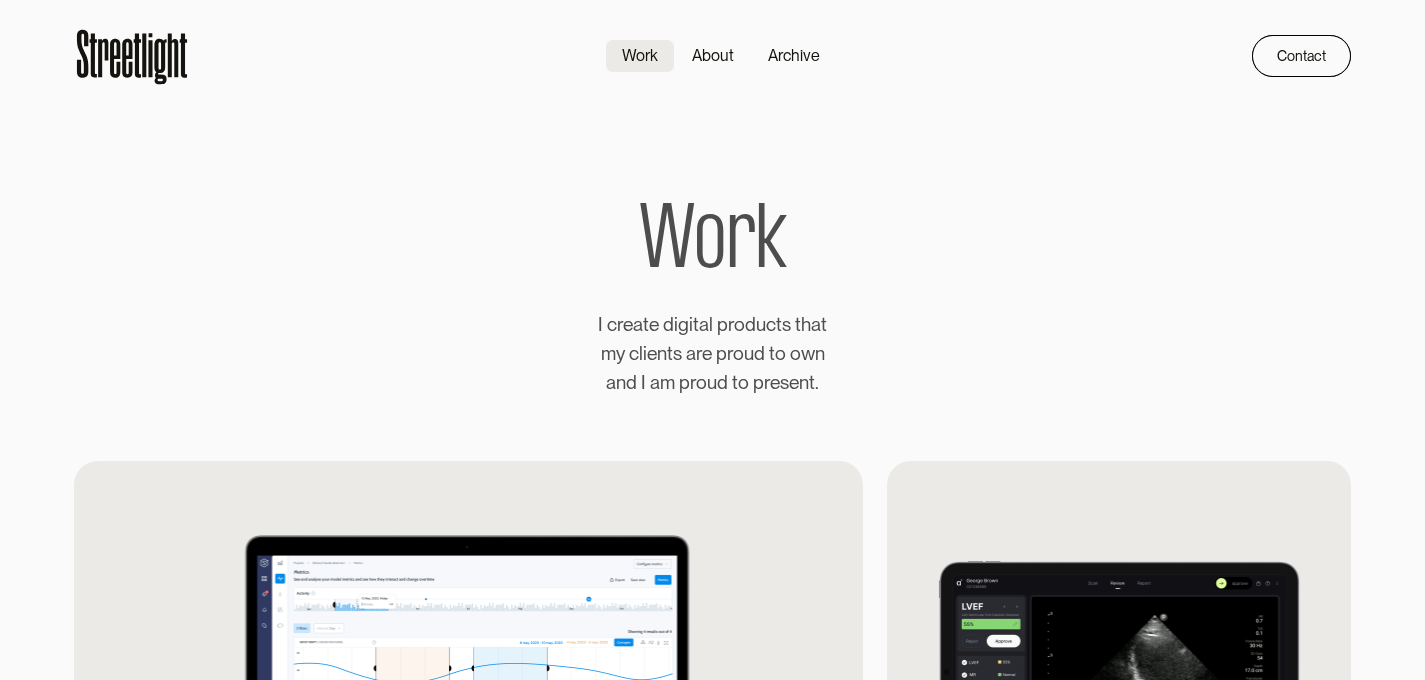 click at bounding box center [183, 55] 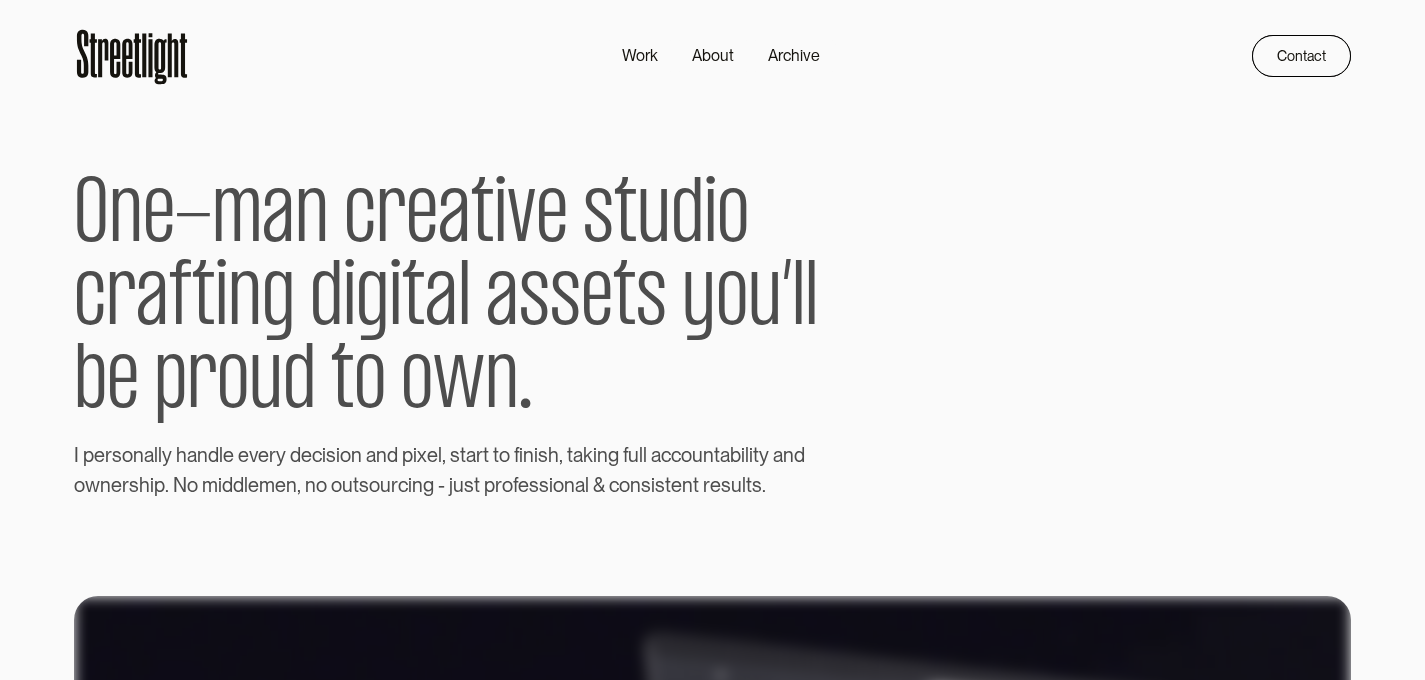 scroll, scrollTop: 4, scrollLeft: 0, axis: vertical 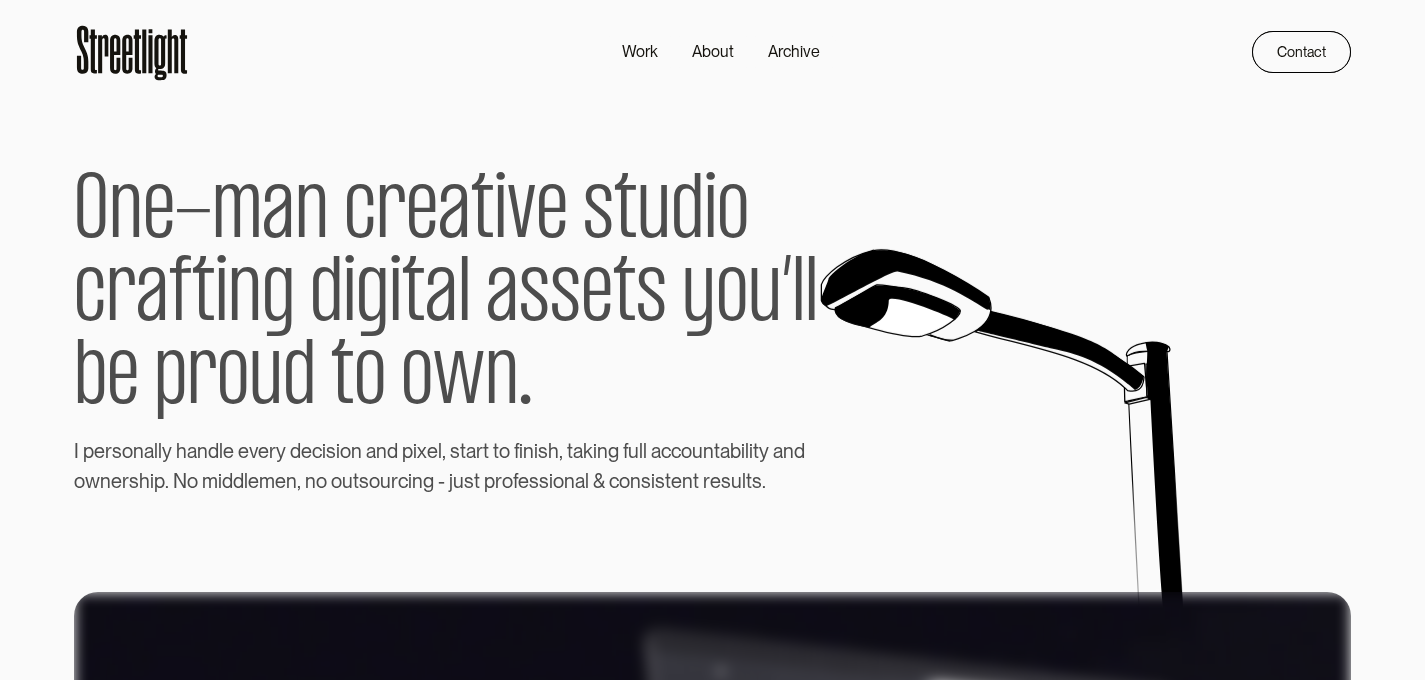click on "I   p e r s o n a l l y   h a n d l e   e v e r y   d e c i s i o n   a n d   p i x e l ,   s t a r t   t o   f i n i s h ,   t a k i n g   f u l l   a c c o u n t a b i l i t y   a n d   o w n e r s h i p .   N o   m i d d l e m e n ,   n o   o u t s o u r c i n g   -   j u s t   p r o f e s s i o n a l   &   c o n s i s t e n t   r e s u l t s ." at bounding box center (473, 467) 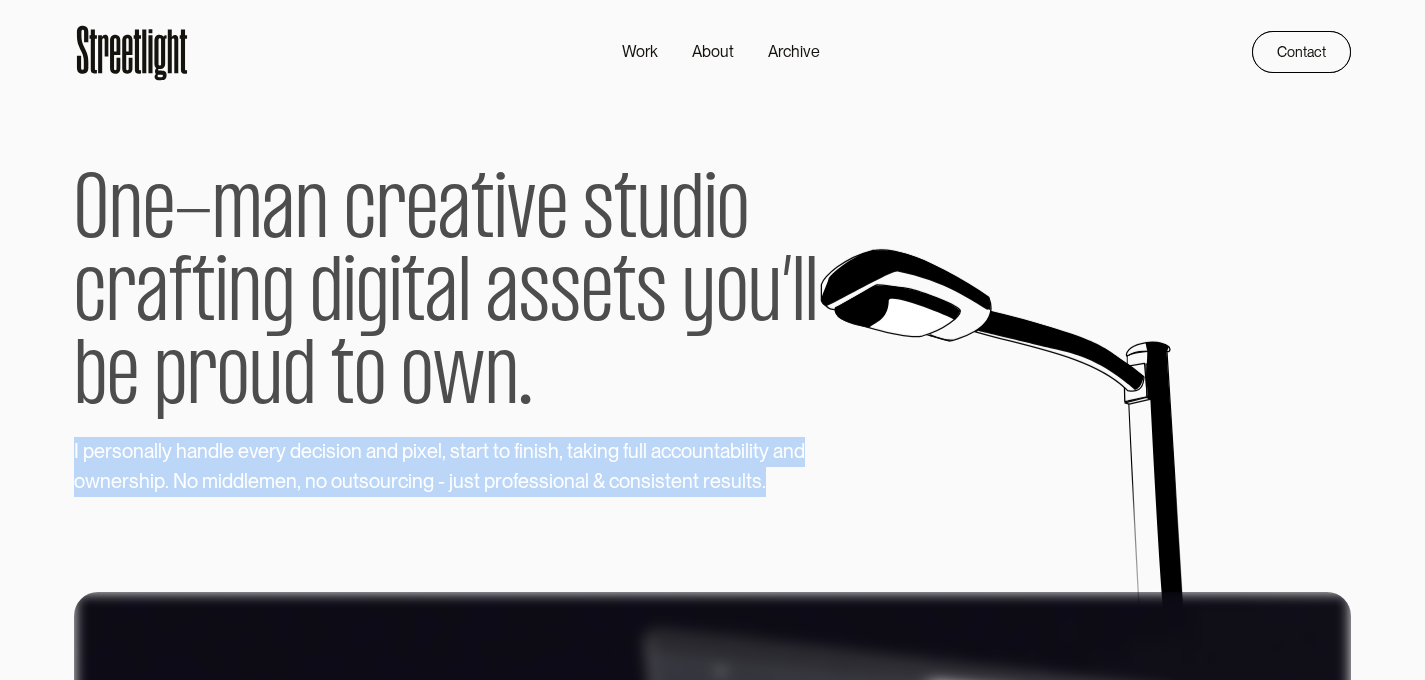 drag, startPoint x: 784, startPoint y: 488, endPoint x: 41, endPoint y: 449, distance: 744.0228 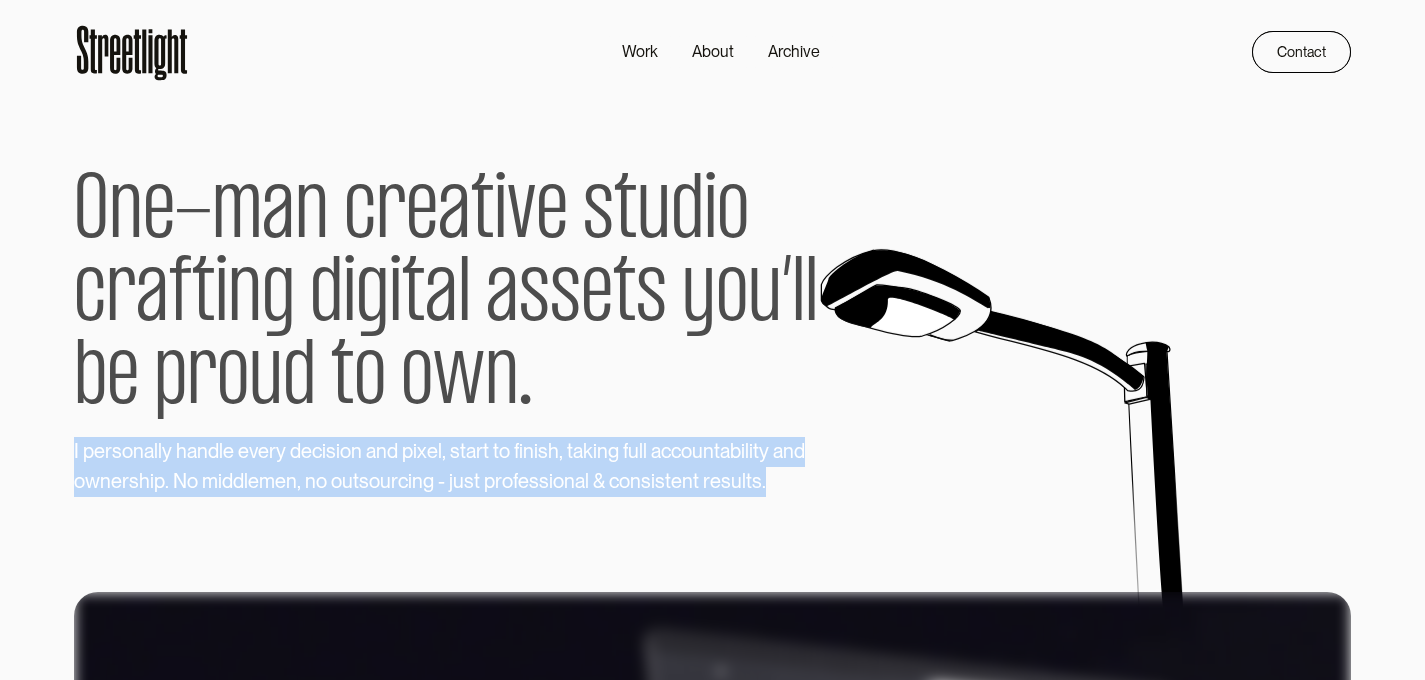 scroll, scrollTop: 8, scrollLeft: 0, axis: vertical 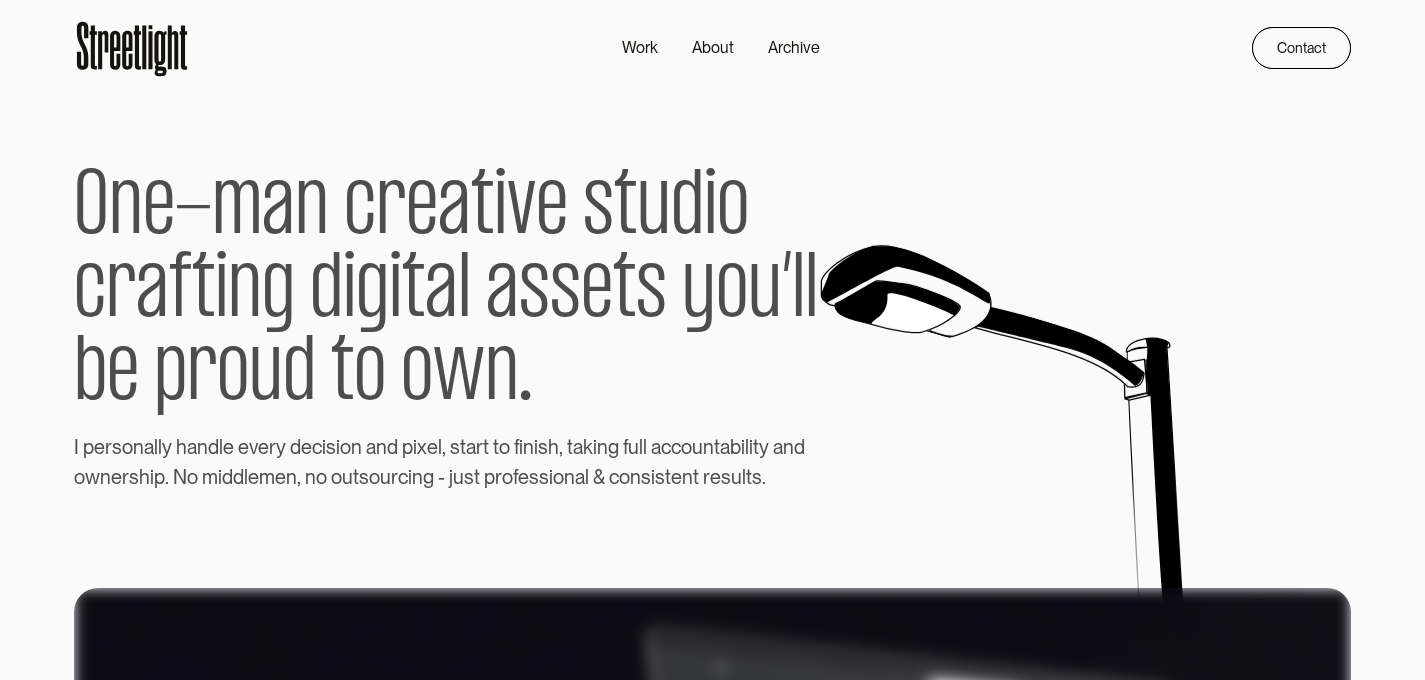 click on "O n e - m a n   c r e a t i v e   s t u d i o   c r a f t i n g   d i g i t a l   a s s e t s   y o u ’ l l   b e   p r o u d   t o   o w n ." at bounding box center (473, 292) 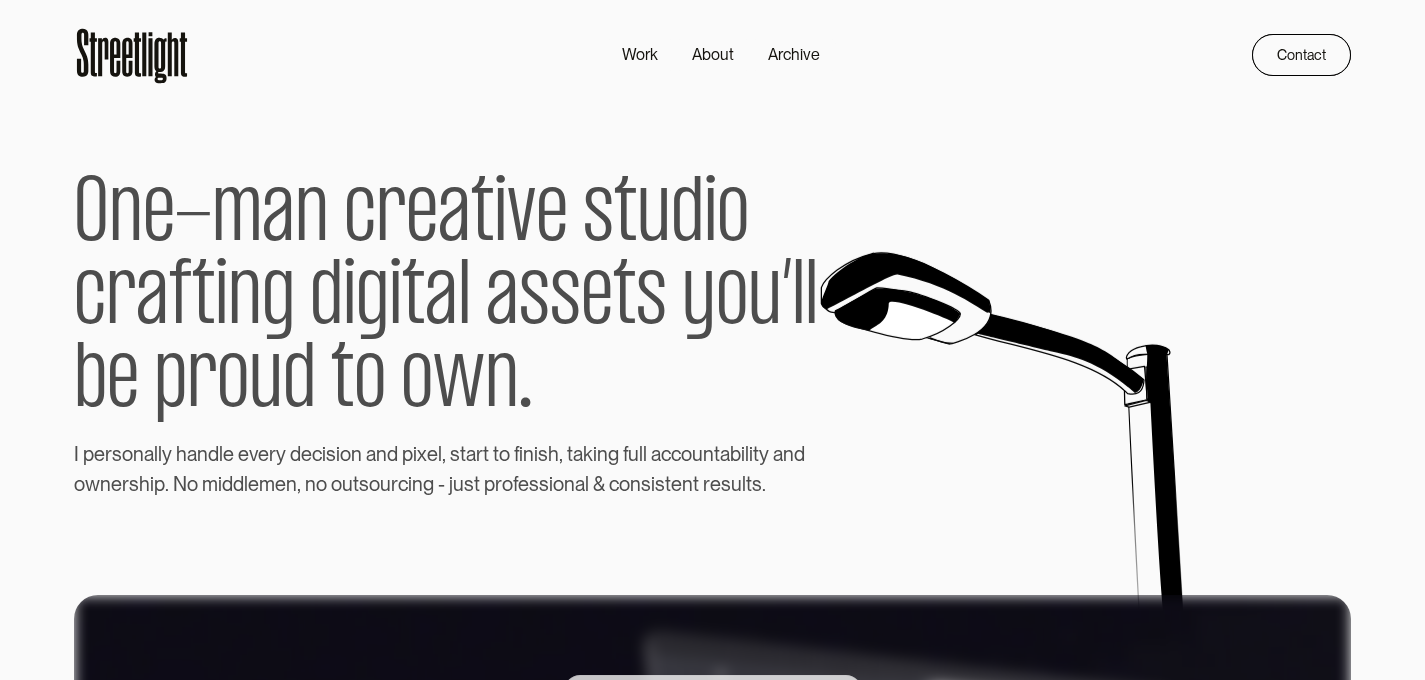 scroll, scrollTop: 0, scrollLeft: 0, axis: both 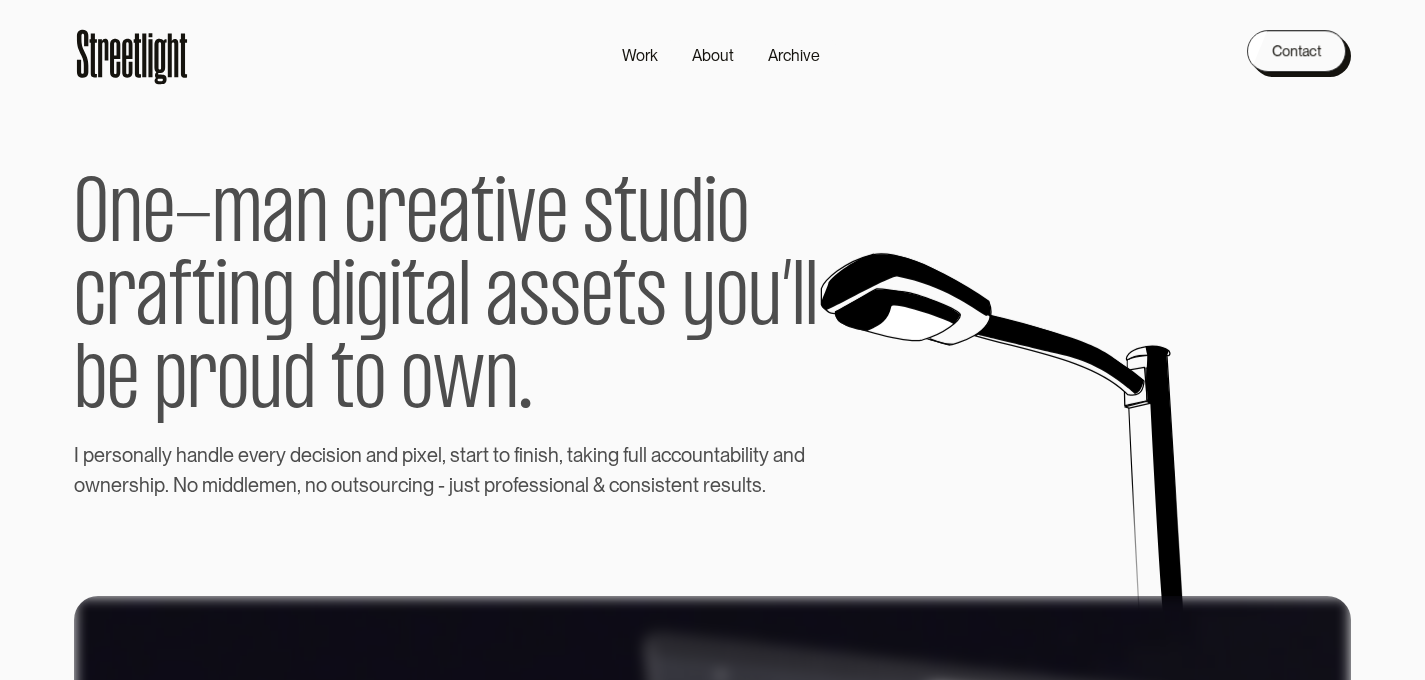 click on "Contact" at bounding box center (1297, 51) 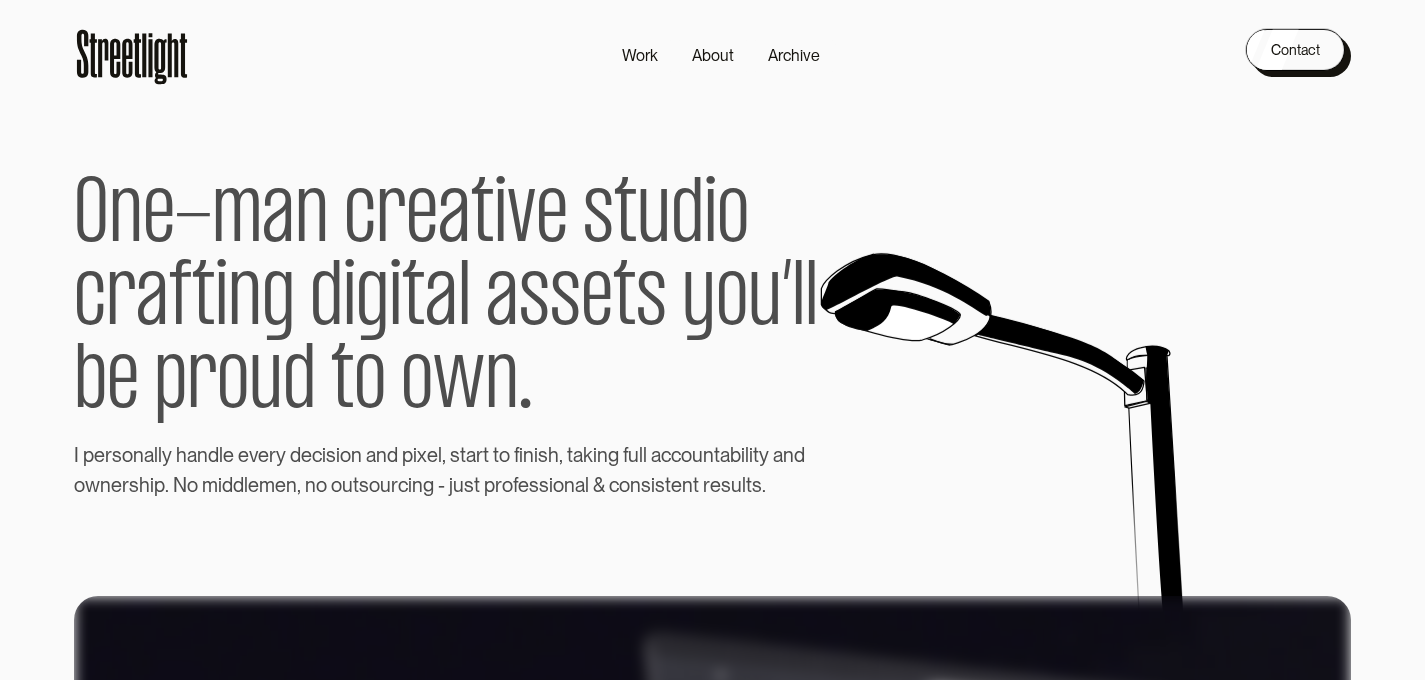 click on "Contact" at bounding box center [1295, 50] 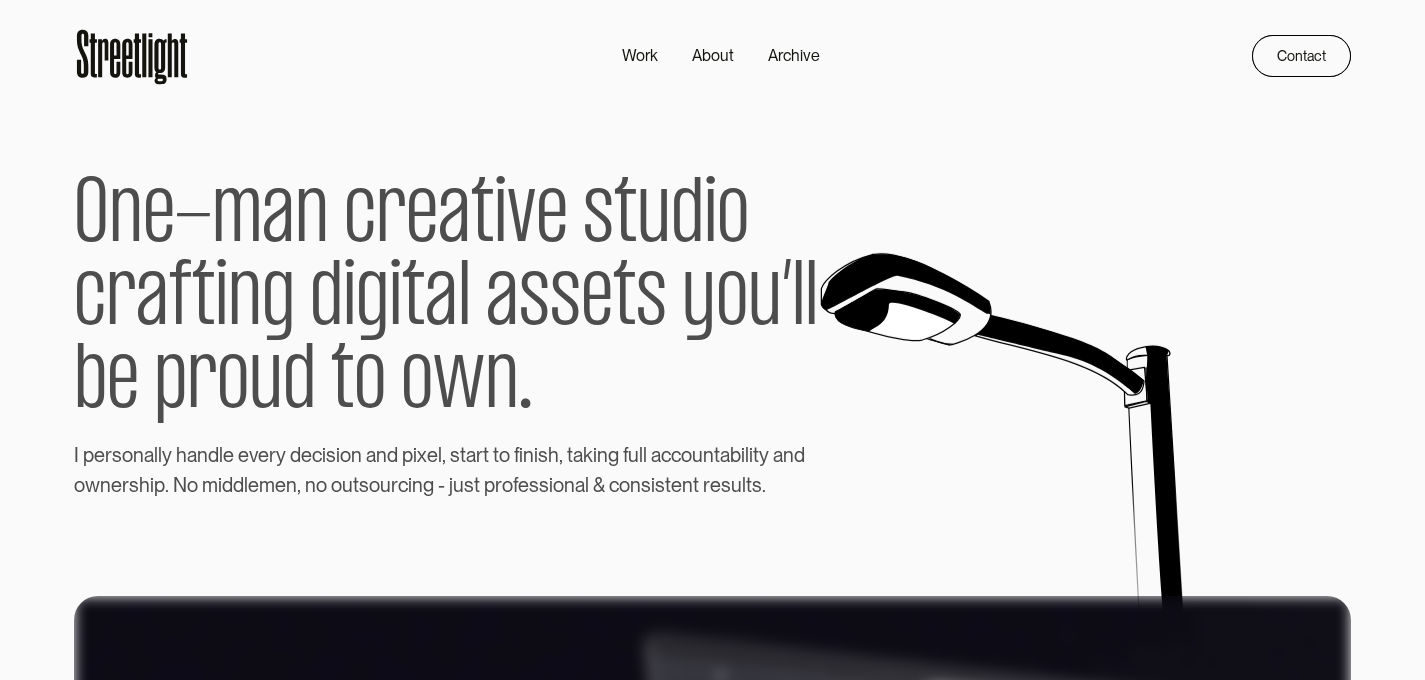 scroll, scrollTop: 4, scrollLeft: 0, axis: vertical 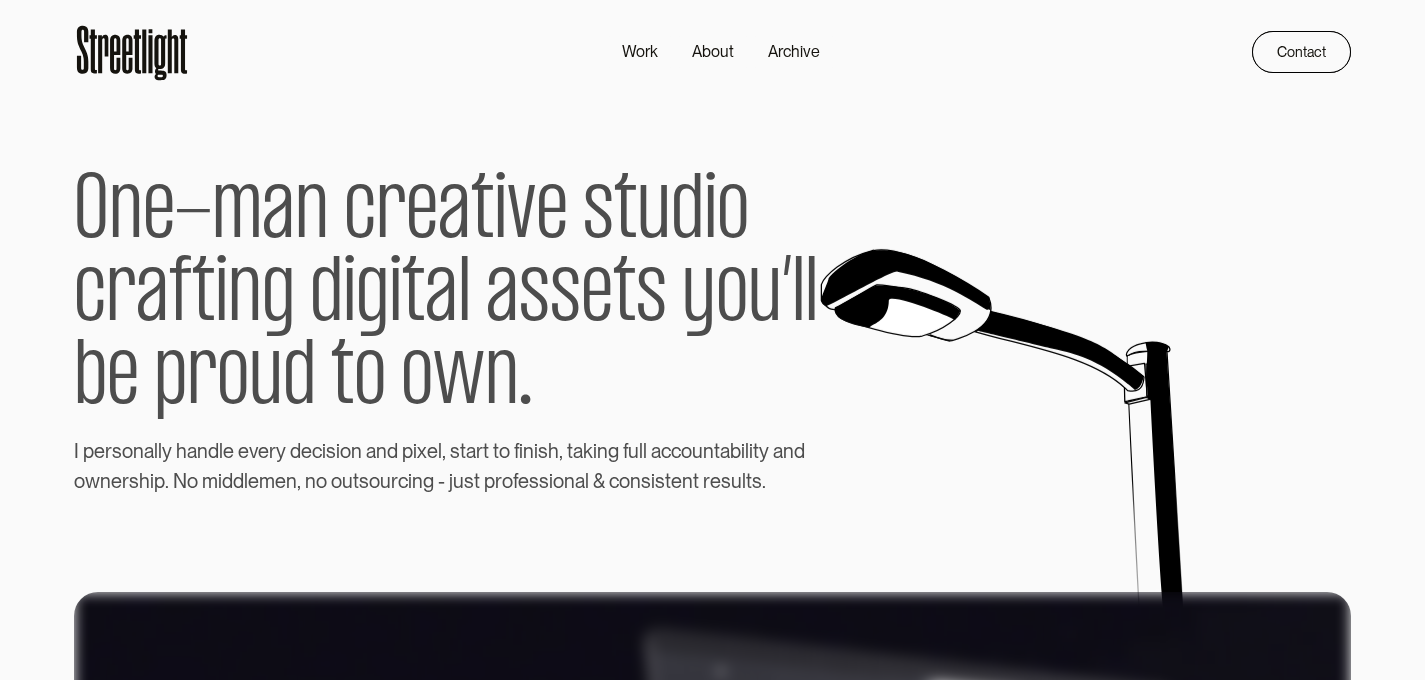 click on "O n e - m a n   c r e a t i v e   s t u d i o   c r a f t i n g   d i g i t a l   a s s e t s   y o u ’ l l   b e   p r o u d   t o   o w n . I   p e r s o n a l l y   h a n d l e   e v e r y   d e c i s i o n   a n d   p i x e l ,   s t a r t   t o   f i n i s h ,   t a k i n g   f u l l   a c c o u n t a b i l i t y   a n d   o w n e r s h i p .   N o   m i d d l e m e n ,   n o   o u t s o u r c i n g   -   j u s t   p r o f e s s i o n a l   &   c o n s i s t e n t   r e s u l t s ." at bounding box center [713, 290] 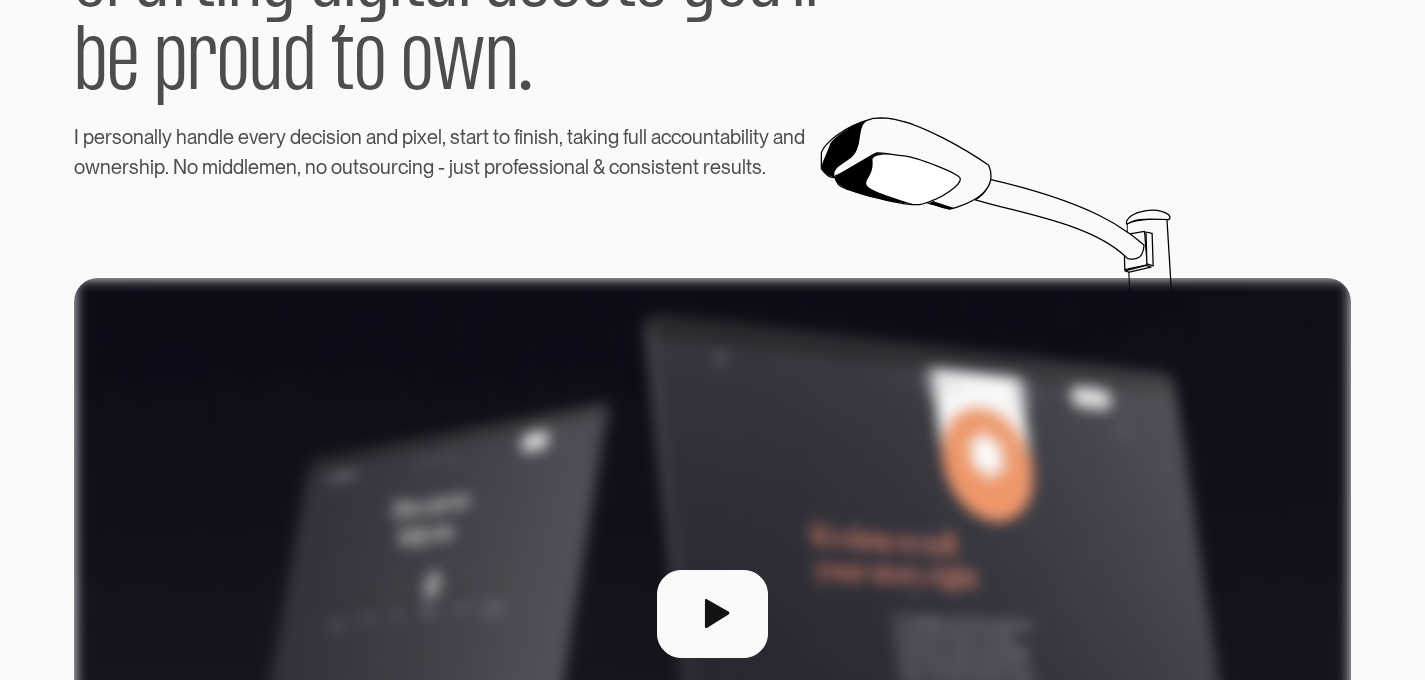 scroll, scrollTop: 0, scrollLeft: 0, axis: both 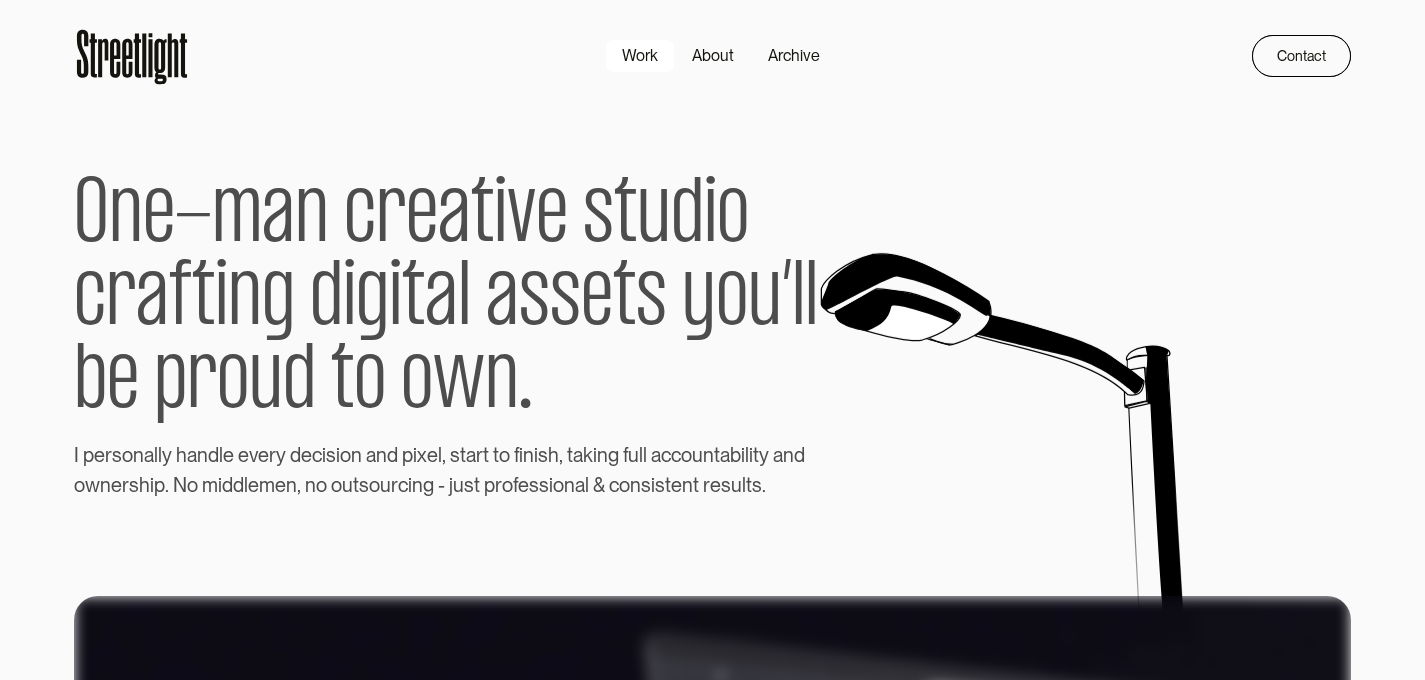 click on "Work" at bounding box center [640, 56] 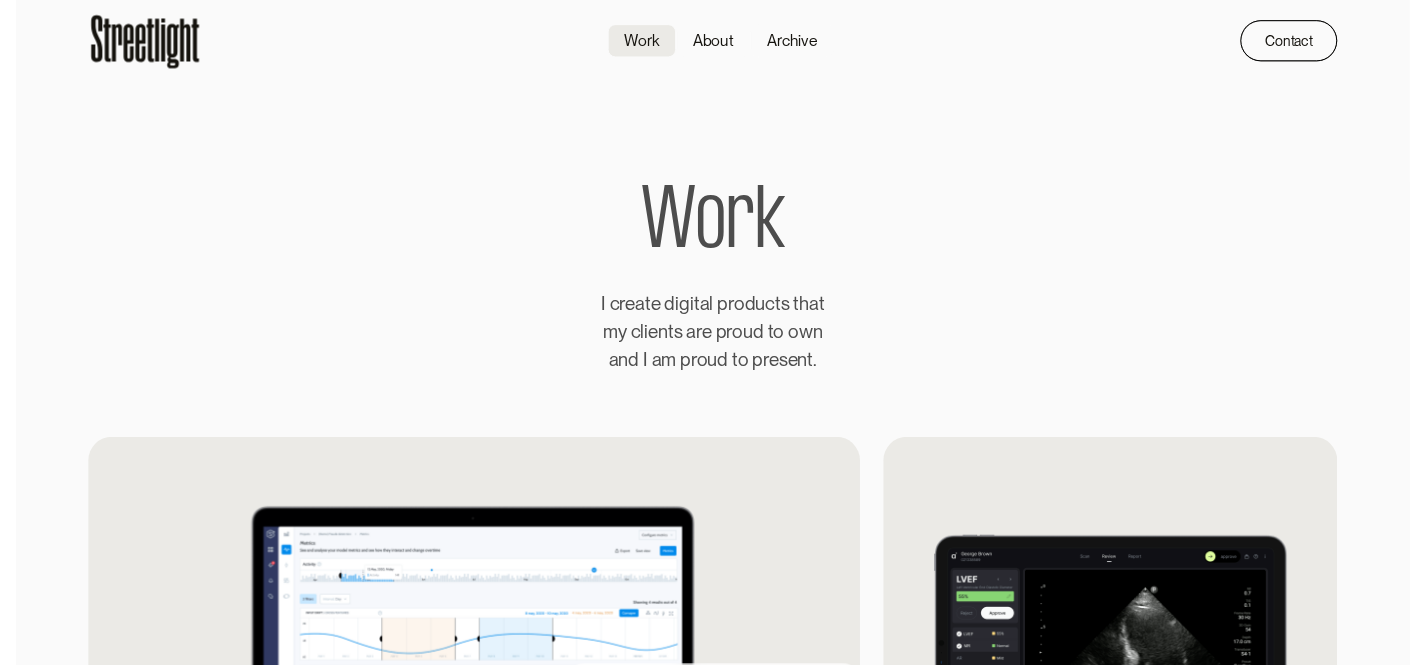 scroll, scrollTop: 0, scrollLeft: 0, axis: both 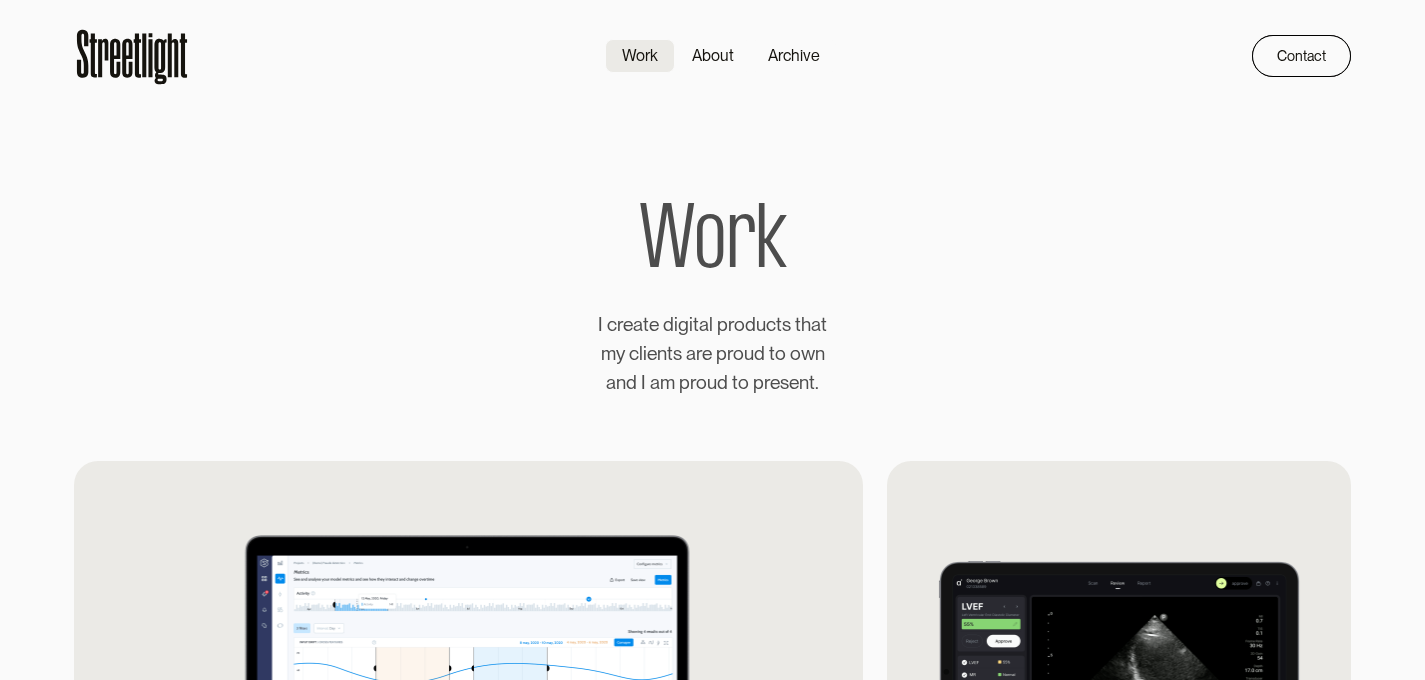 click at bounding box center [132, 56] 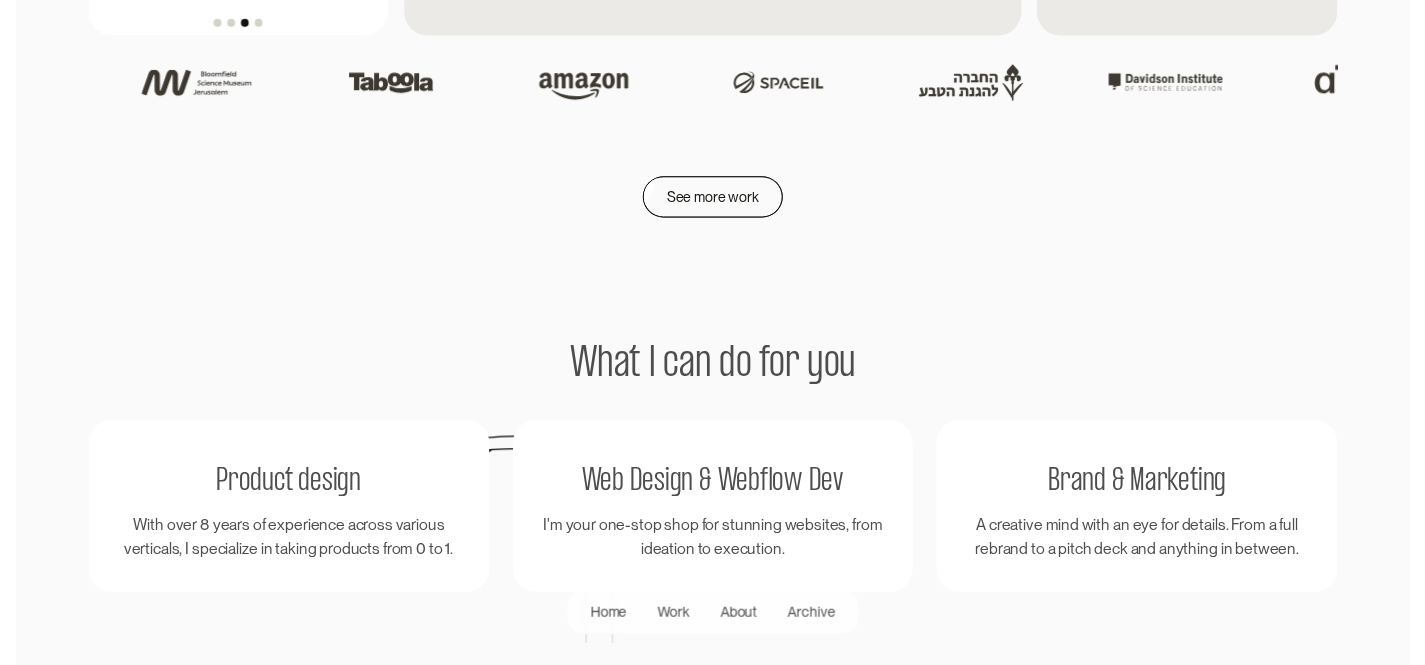 scroll, scrollTop: 3118, scrollLeft: 0, axis: vertical 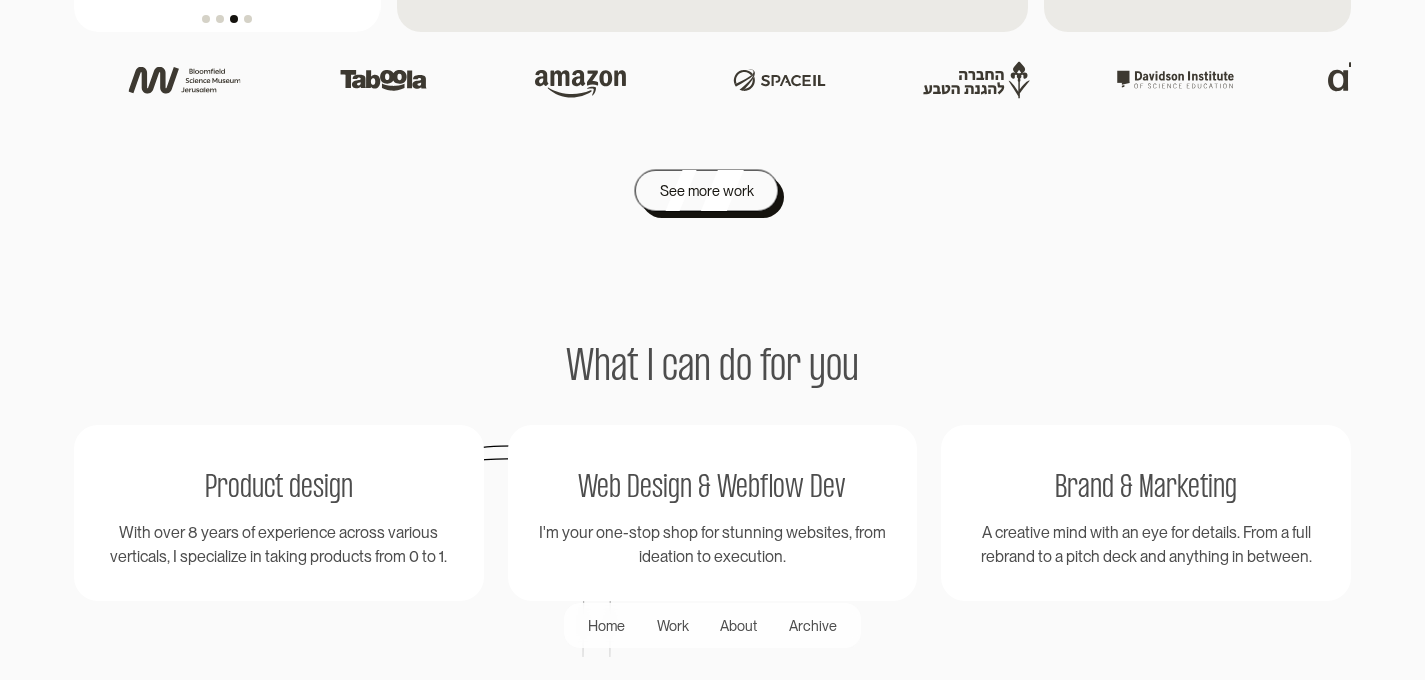 click on "See more work" at bounding box center [706, 190] 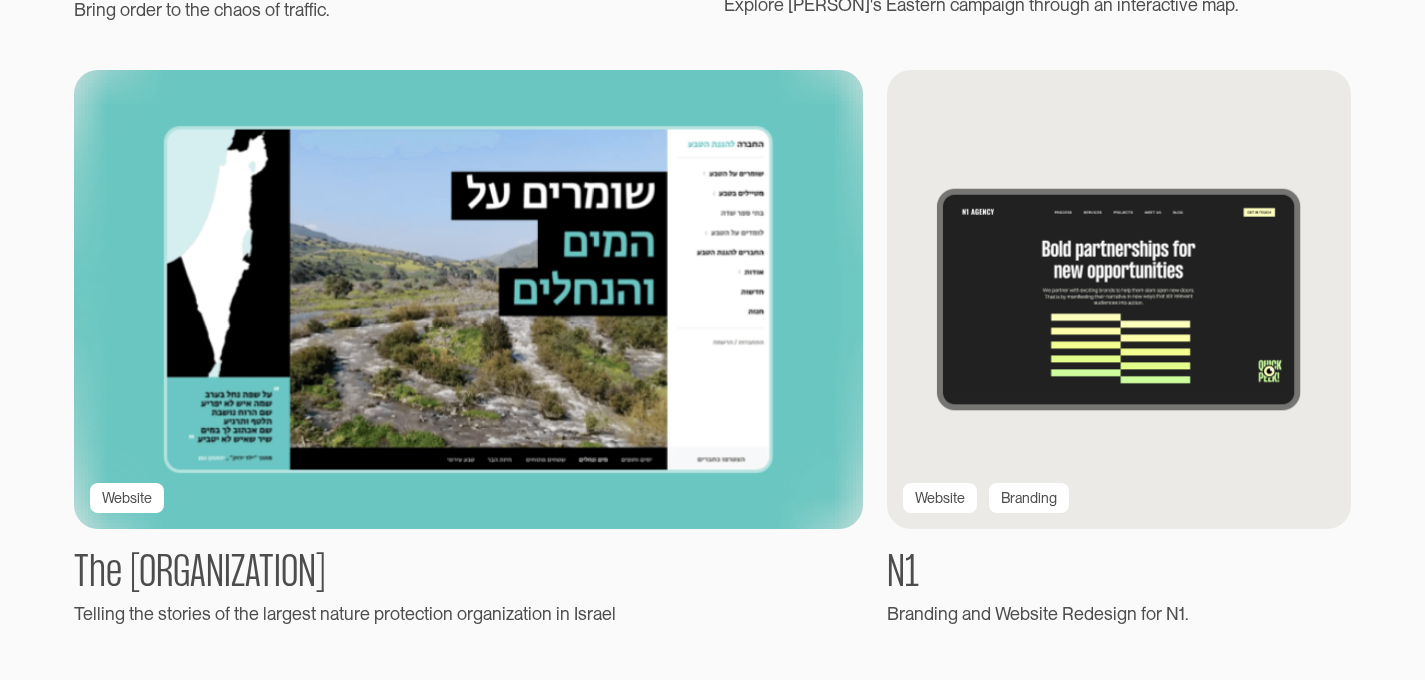 scroll, scrollTop: 3412, scrollLeft: 0, axis: vertical 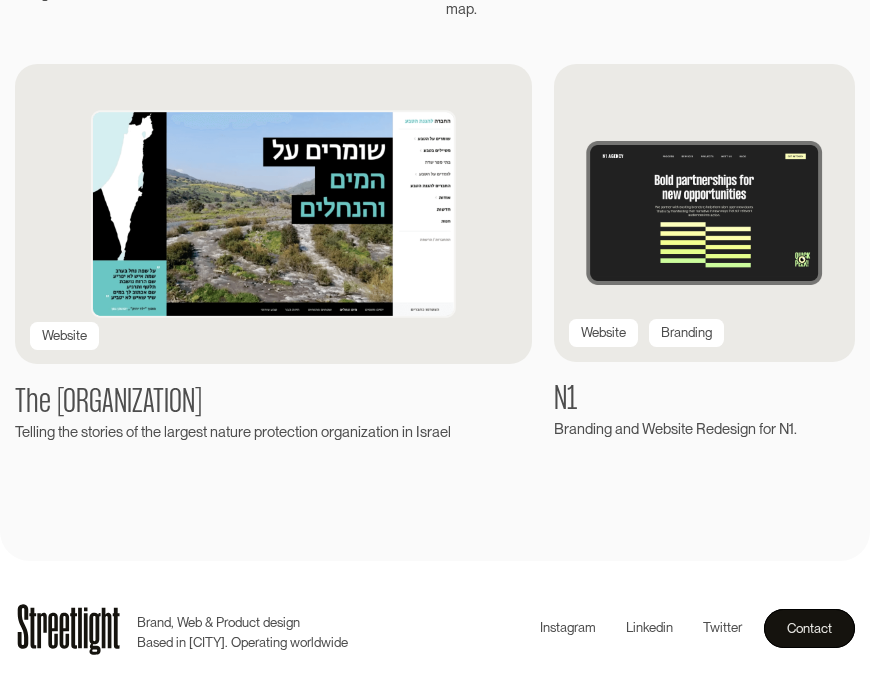click on "Website Branding N1 Branding and Website Redesign for N1." at bounding box center [704, 253] 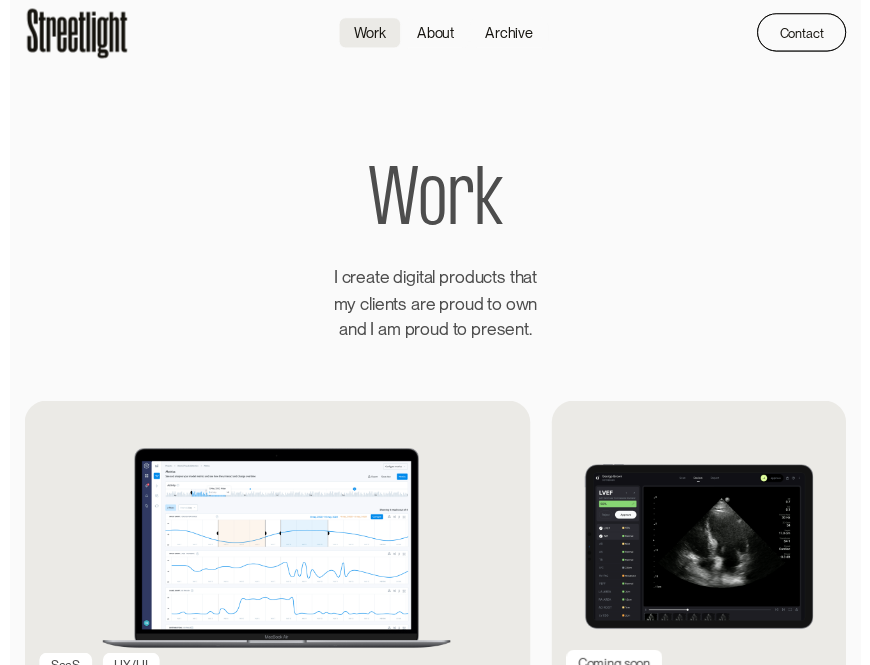 scroll, scrollTop: 0, scrollLeft: 0, axis: both 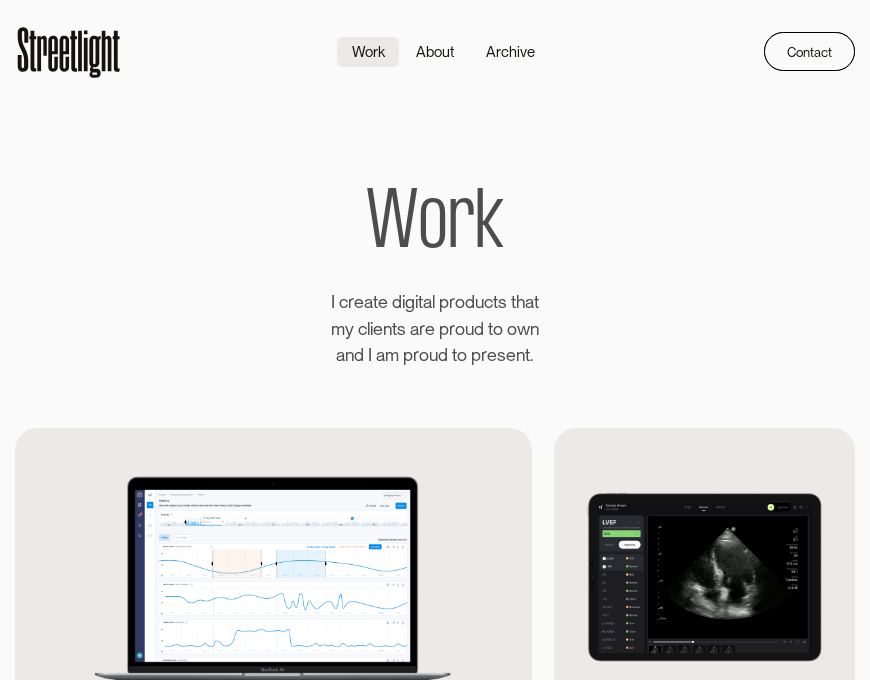 click at bounding box center (69, 51) 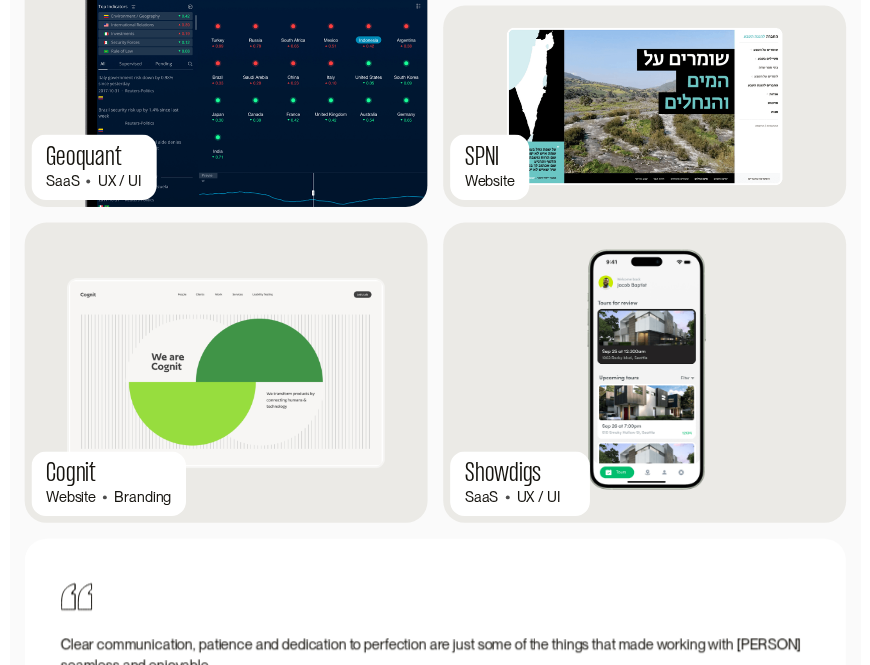 scroll, scrollTop: 1832, scrollLeft: 0, axis: vertical 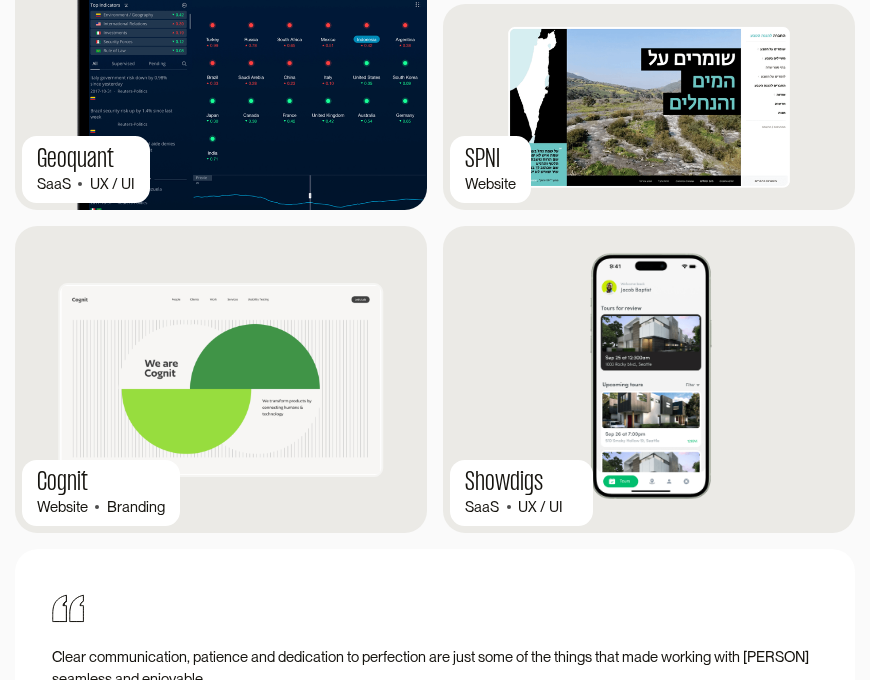 click on "[COMPANY]" at bounding box center (504, 483) 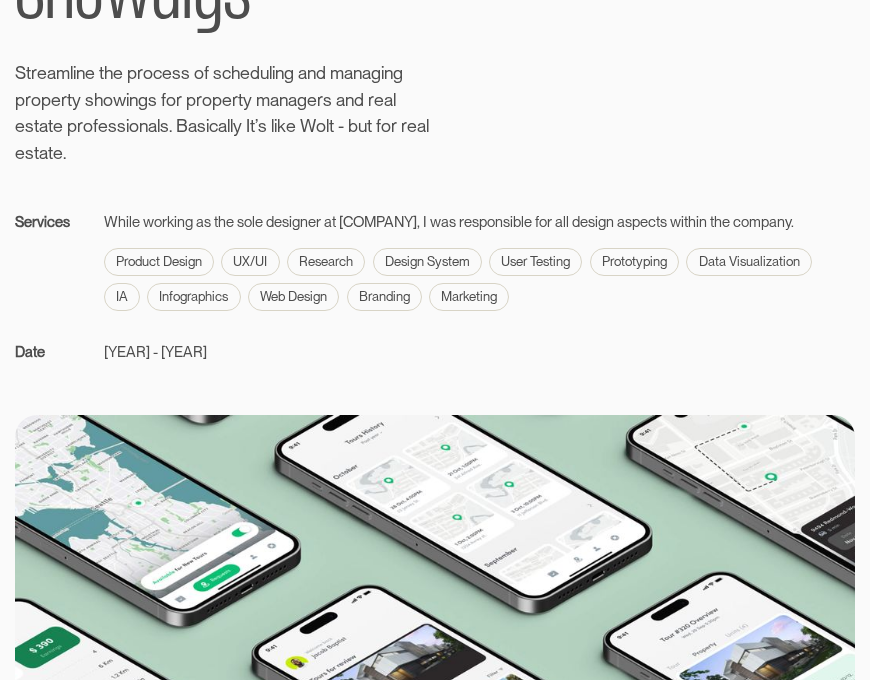 scroll, scrollTop: 233, scrollLeft: 0, axis: vertical 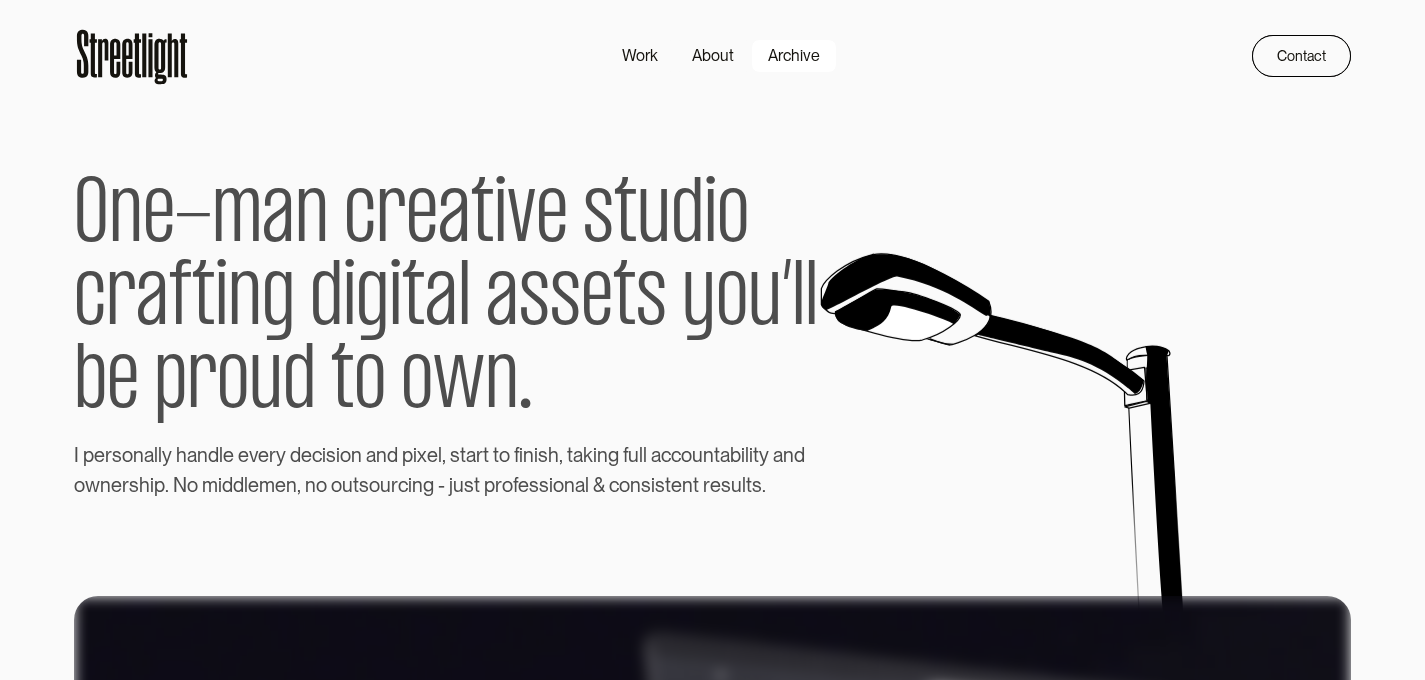 click on "Archive" at bounding box center [794, 56] 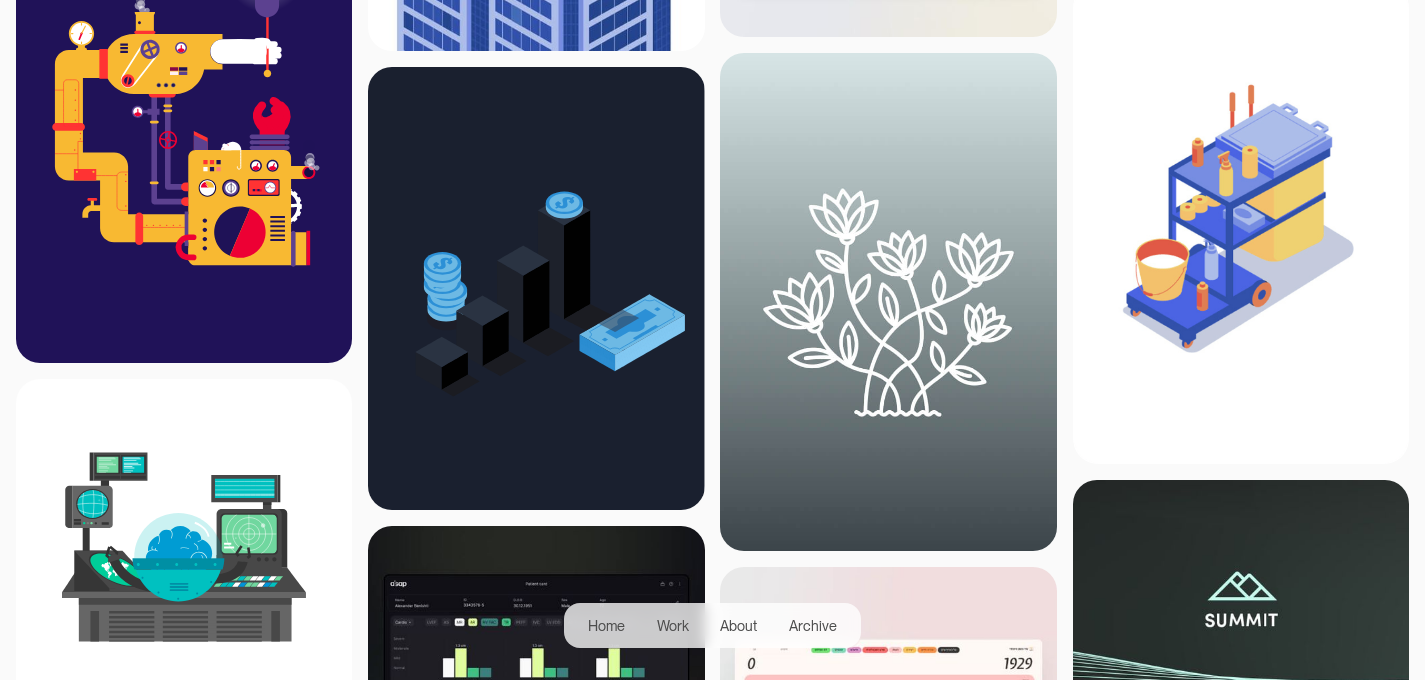 scroll, scrollTop: 1495, scrollLeft: 0, axis: vertical 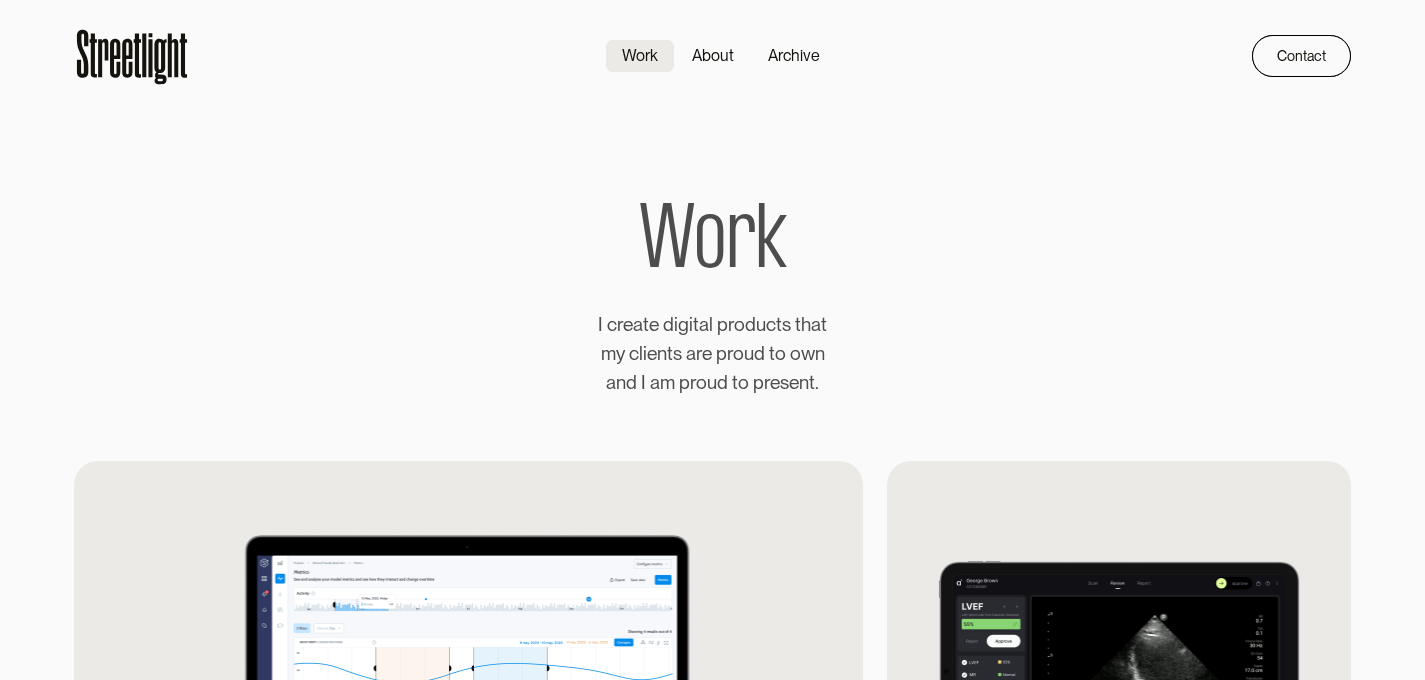 click at bounding box center [132, 56] 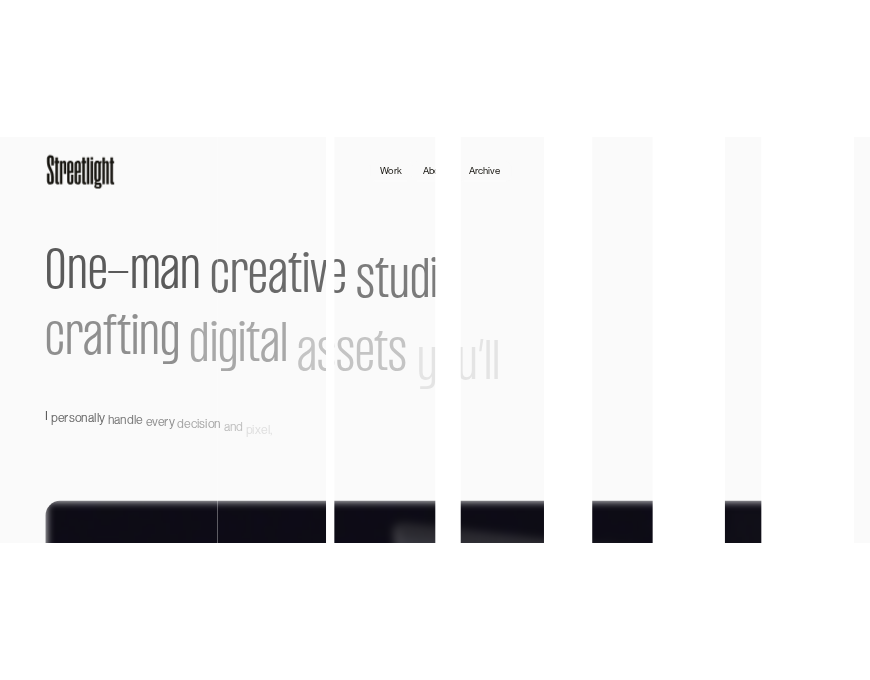 scroll, scrollTop: 0, scrollLeft: 0, axis: both 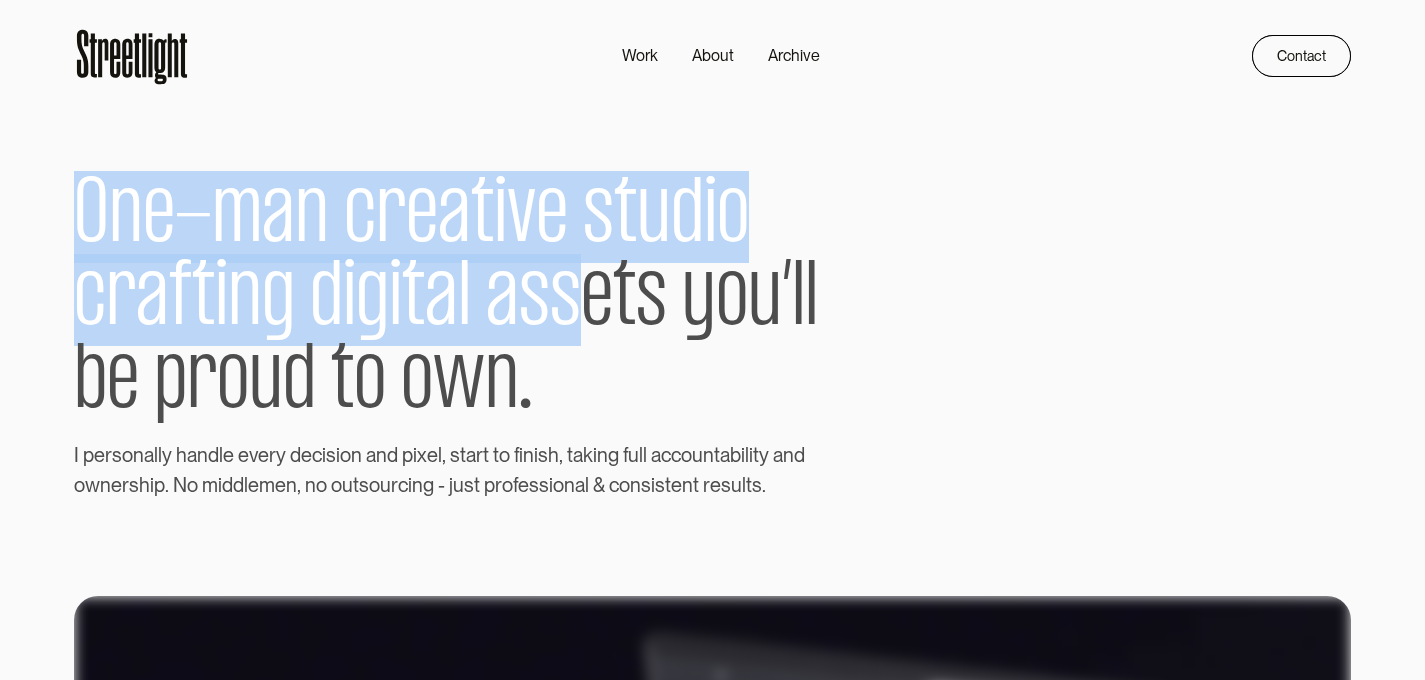 drag, startPoint x: 576, startPoint y: 262, endPoint x: 53, endPoint y: 123, distance: 541.1562 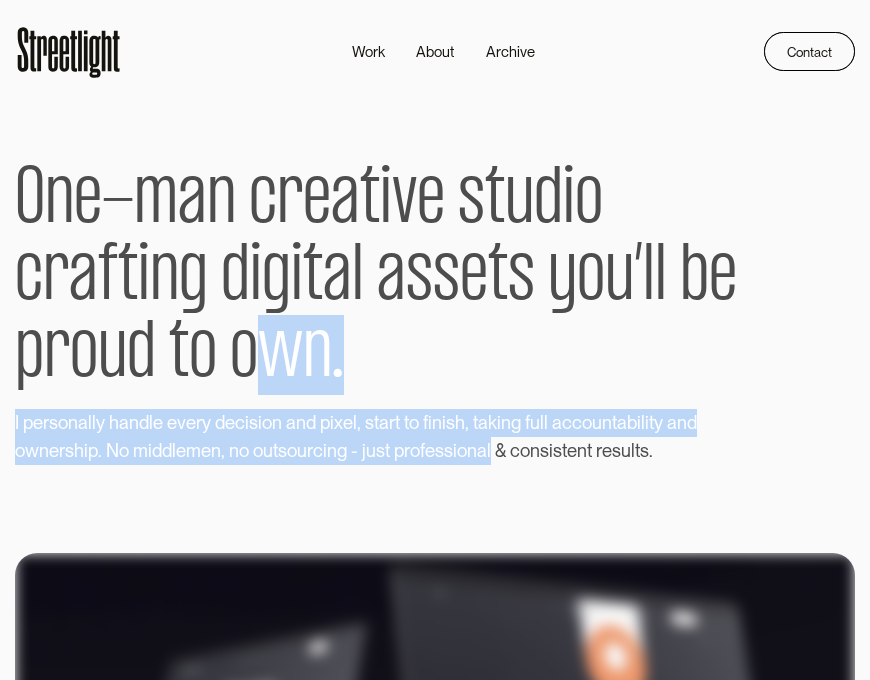 drag, startPoint x: 492, startPoint y: 454, endPoint x: 281, endPoint y: 390, distance: 220.49263 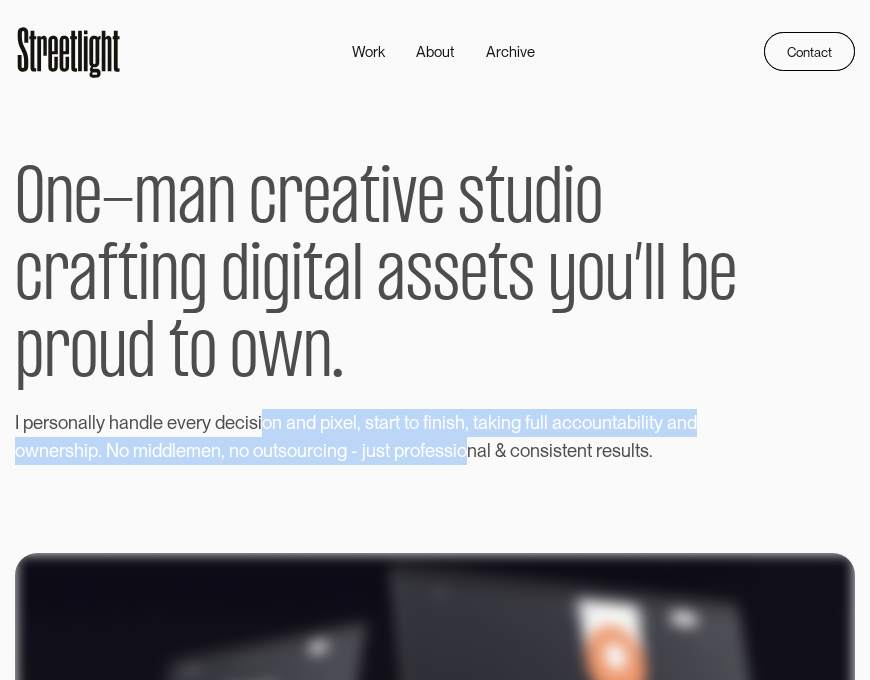 drag, startPoint x: 442, startPoint y: 440, endPoint x: 262, endPoint y: 429, distance: 180.3358 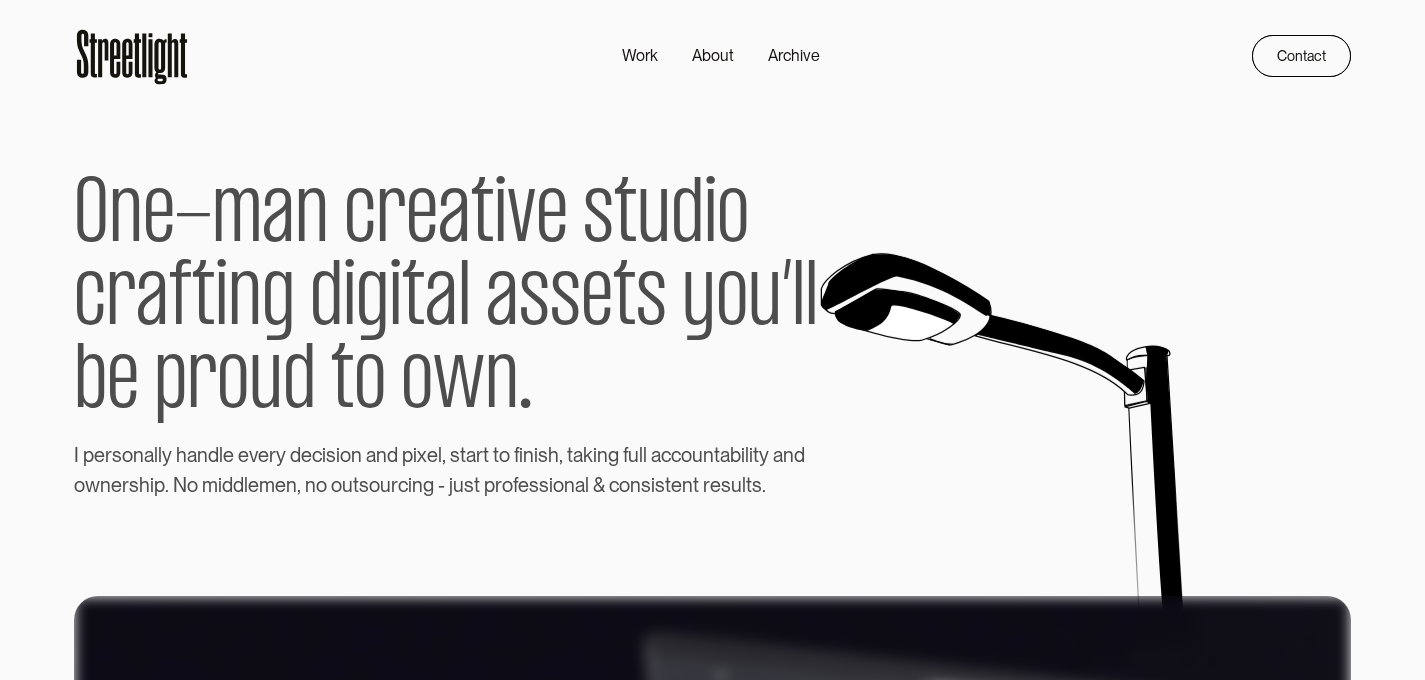 click on "t" at bounding box center (237, 217) 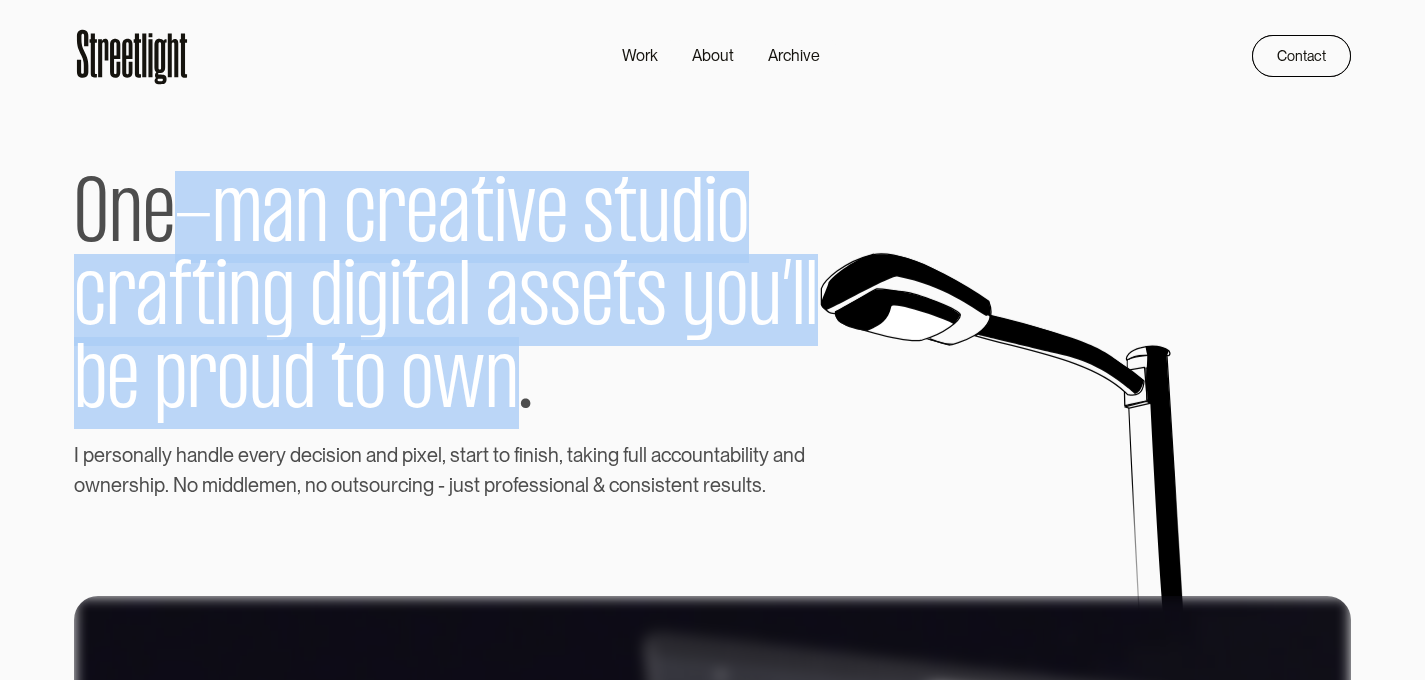 drag, startPoint x: 526, startPoint y: 366, endPoint x: 169, endPoint y: 240, distance: 378.5829 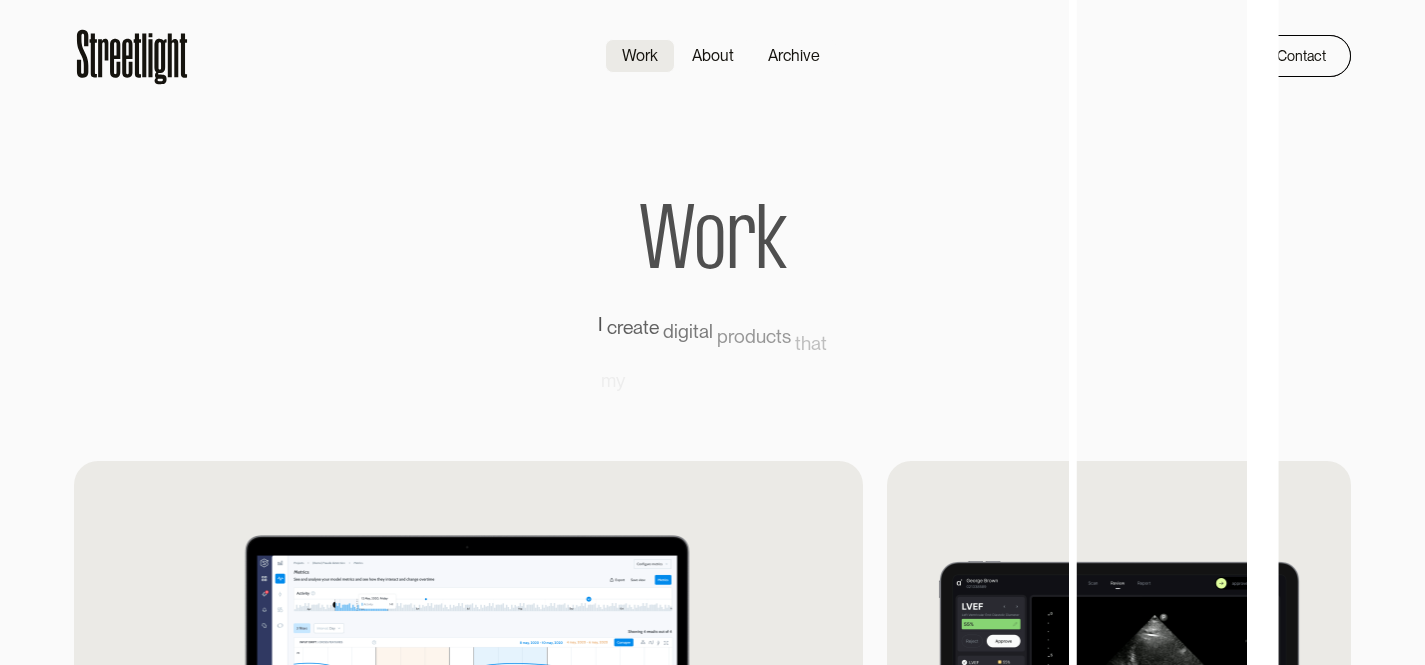 scroll, scrollTop: 0, scrollLeft: 0, axis: both 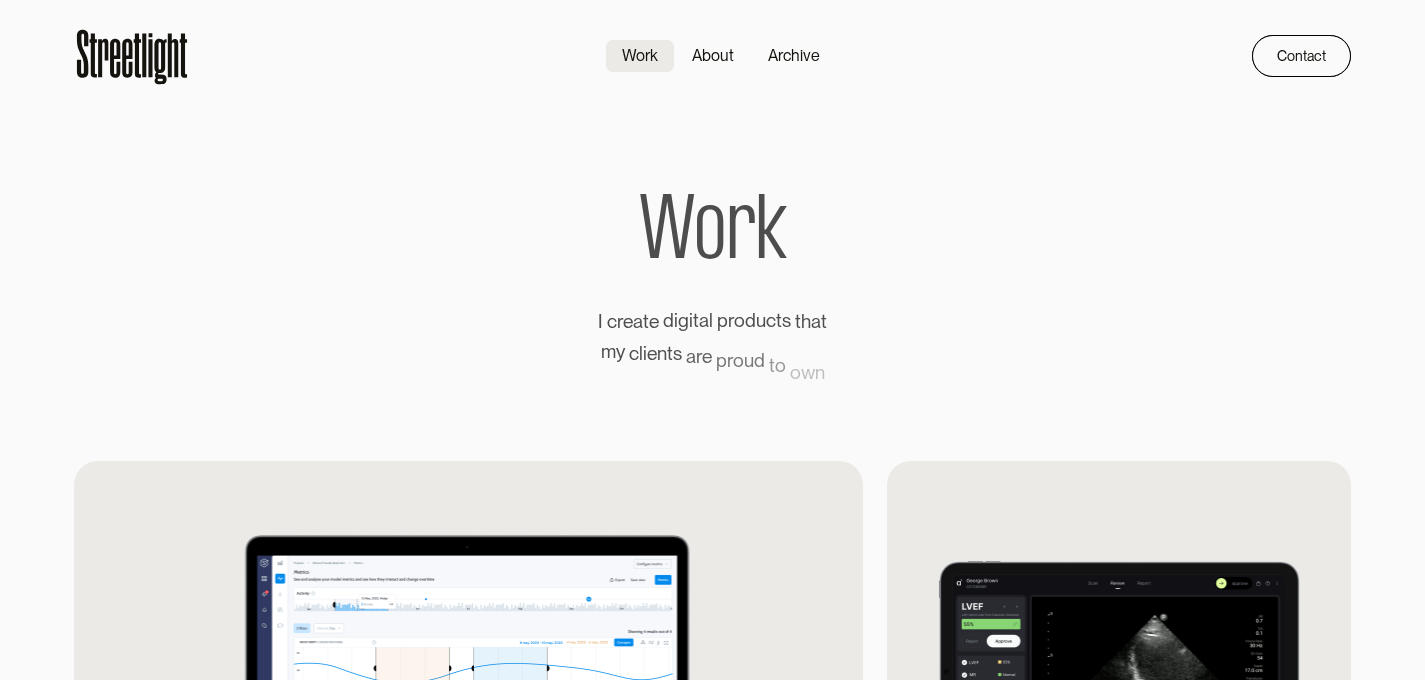 click on "Work About Archive Contact Home Work About Archive Contact" at bounding box center [713, 44] 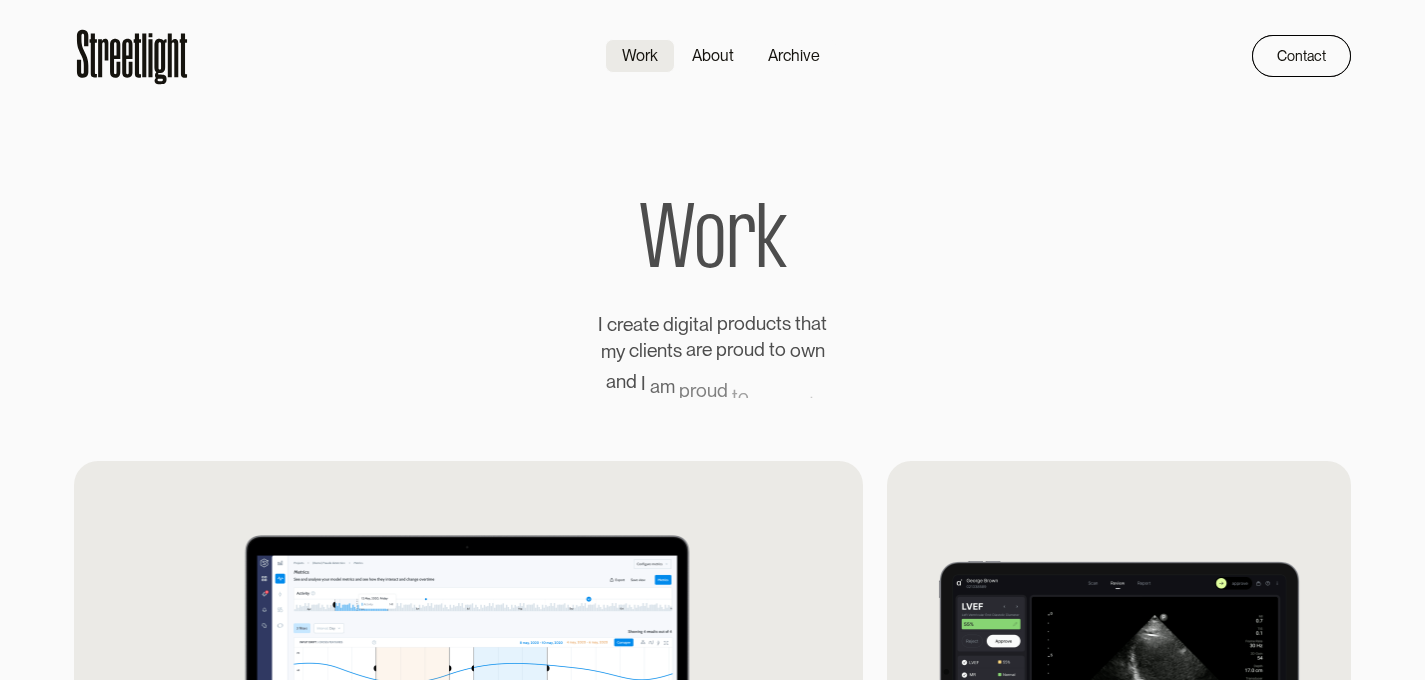 click on "Work About Archive Contact Home Work About Archive Contact" at bounding box center (713, 44) 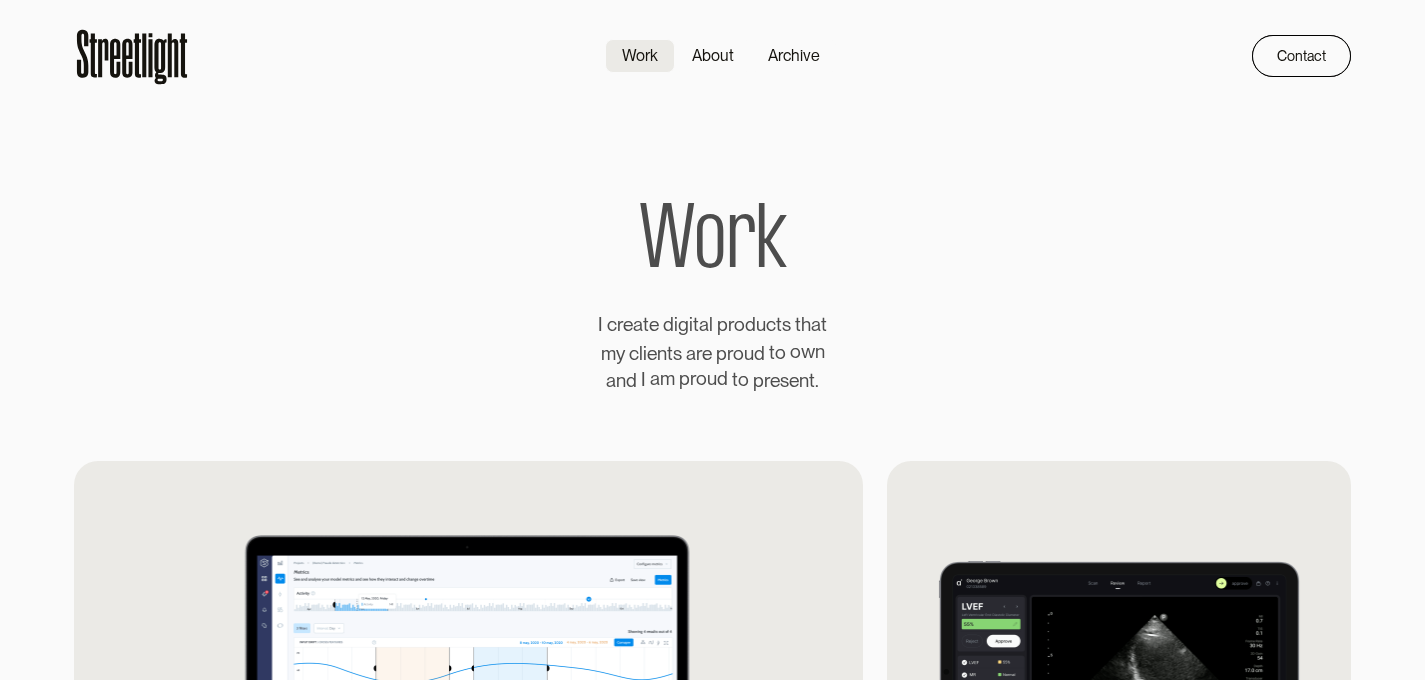 click at bounding box center [183, 55] 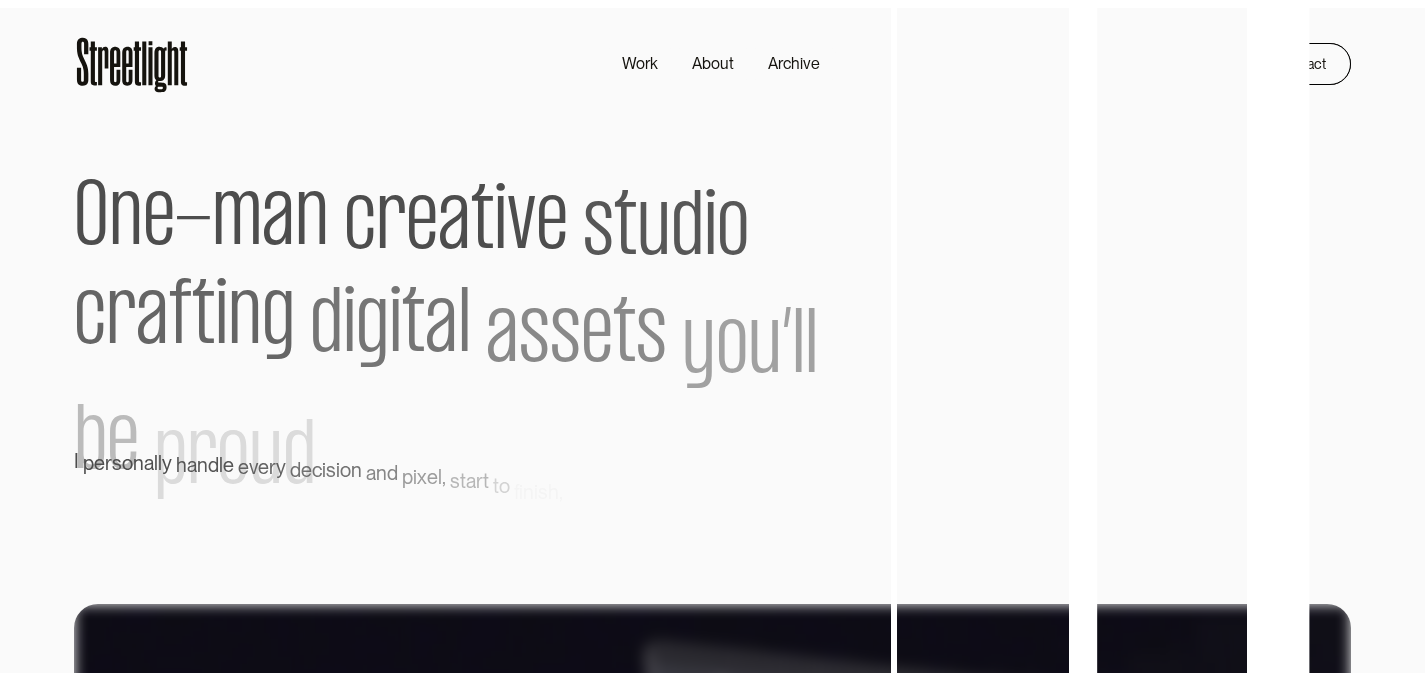 scroll, scrollTop: 0, scrollLeft: 0, axis: both 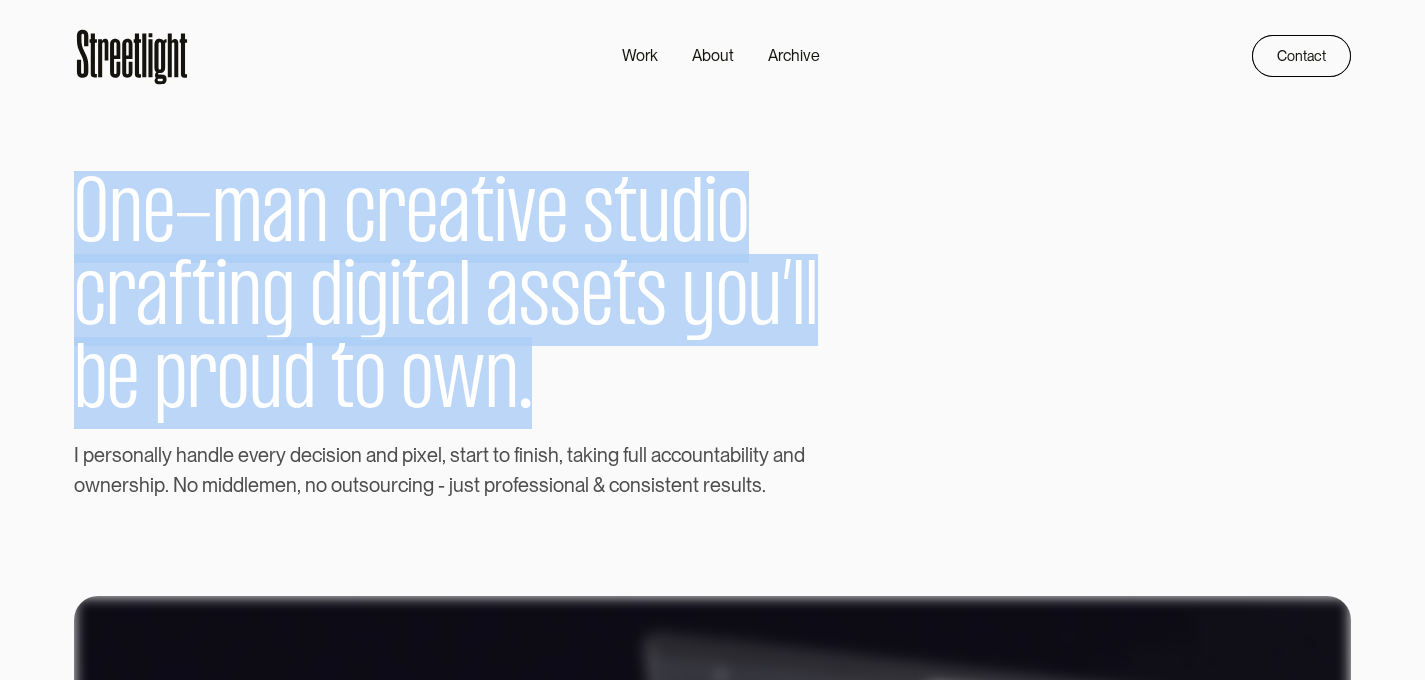 drag, startPoint x: 539, startPoint y: 404, endPoint x: 67, endPoint y: 202, distance: 513.4082 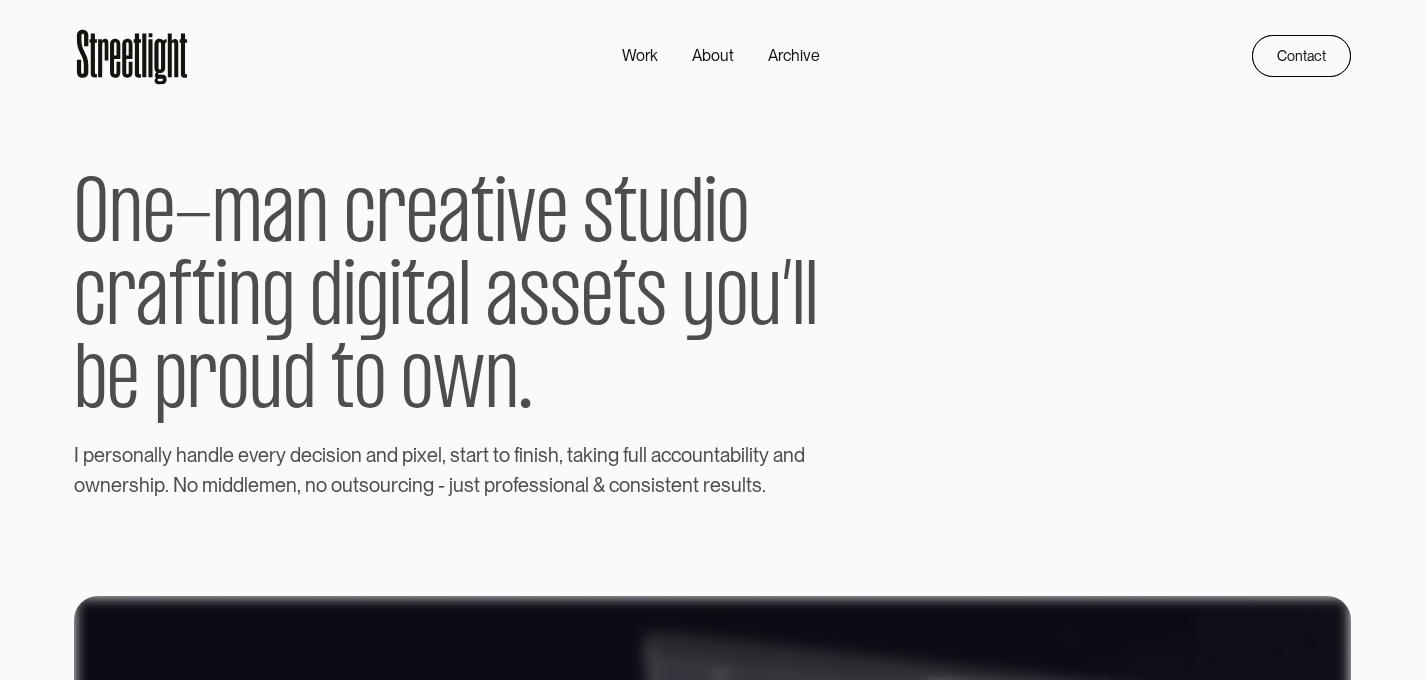 click on "g" at bounding box center [138, 456] 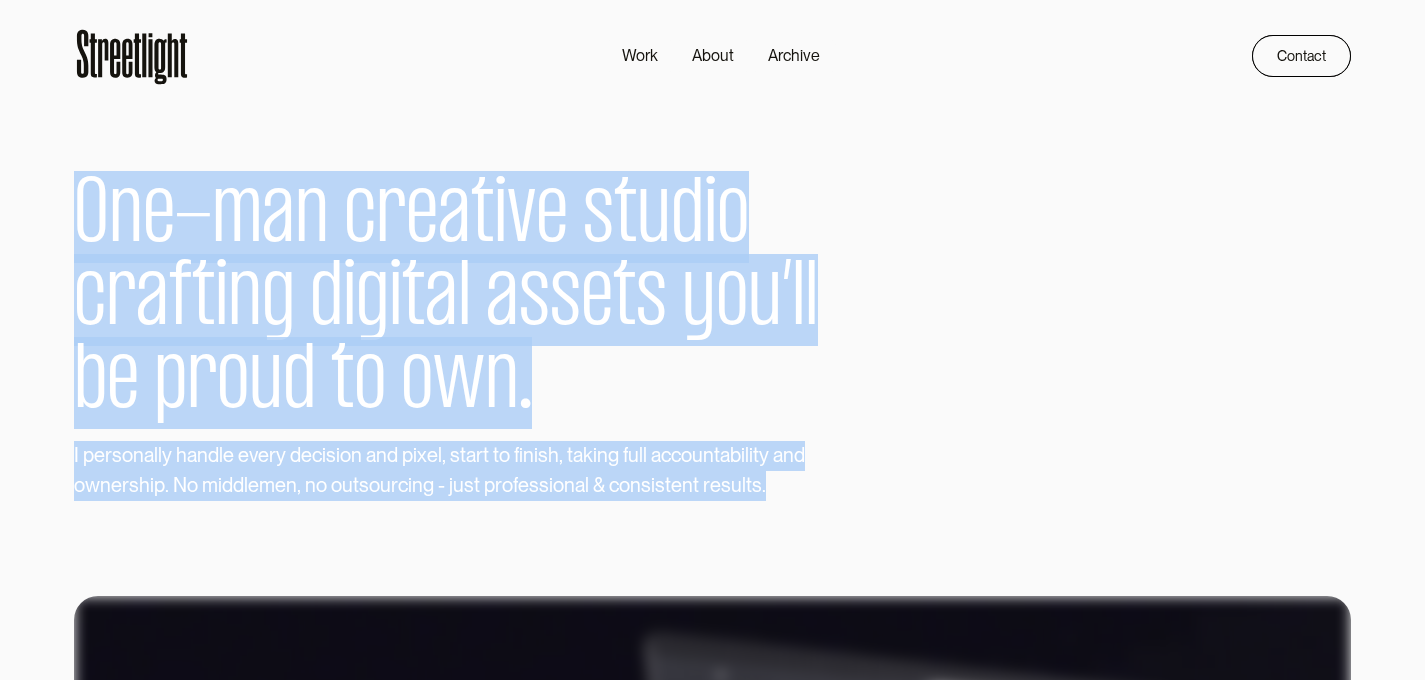 drag, startPoint x: 778, startPoint y: 478, endPoint x: 66, endPoint y: 186, distance: 769.55054 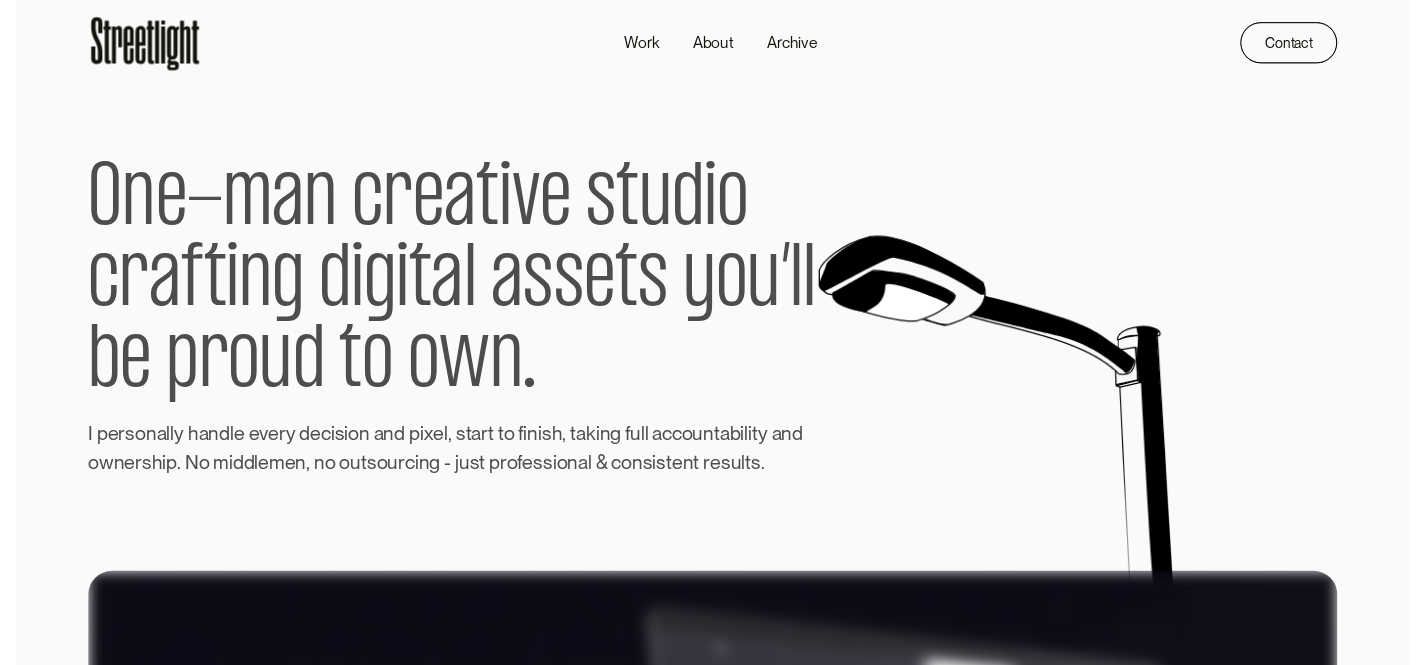 scroll, scrollTop: 0, scrollLeft: 0, axis: both 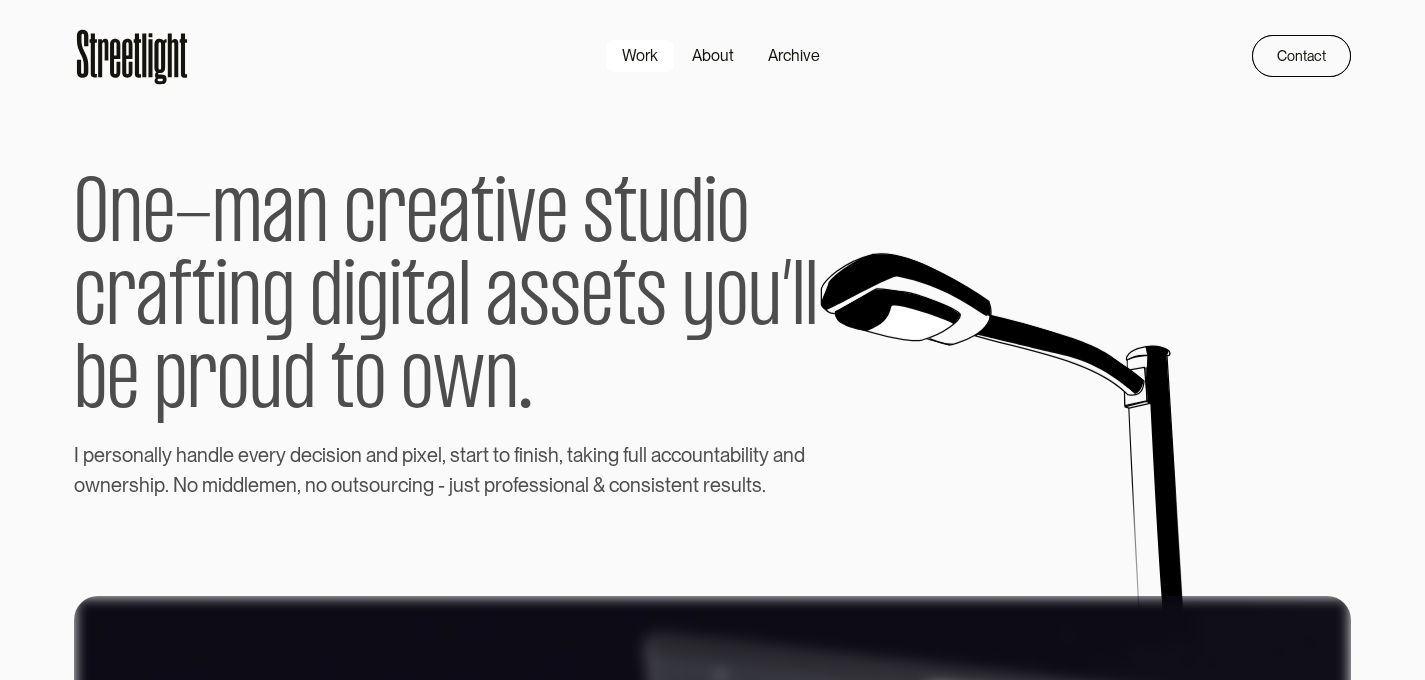 click on "Work" at bounding box center [640, 56] 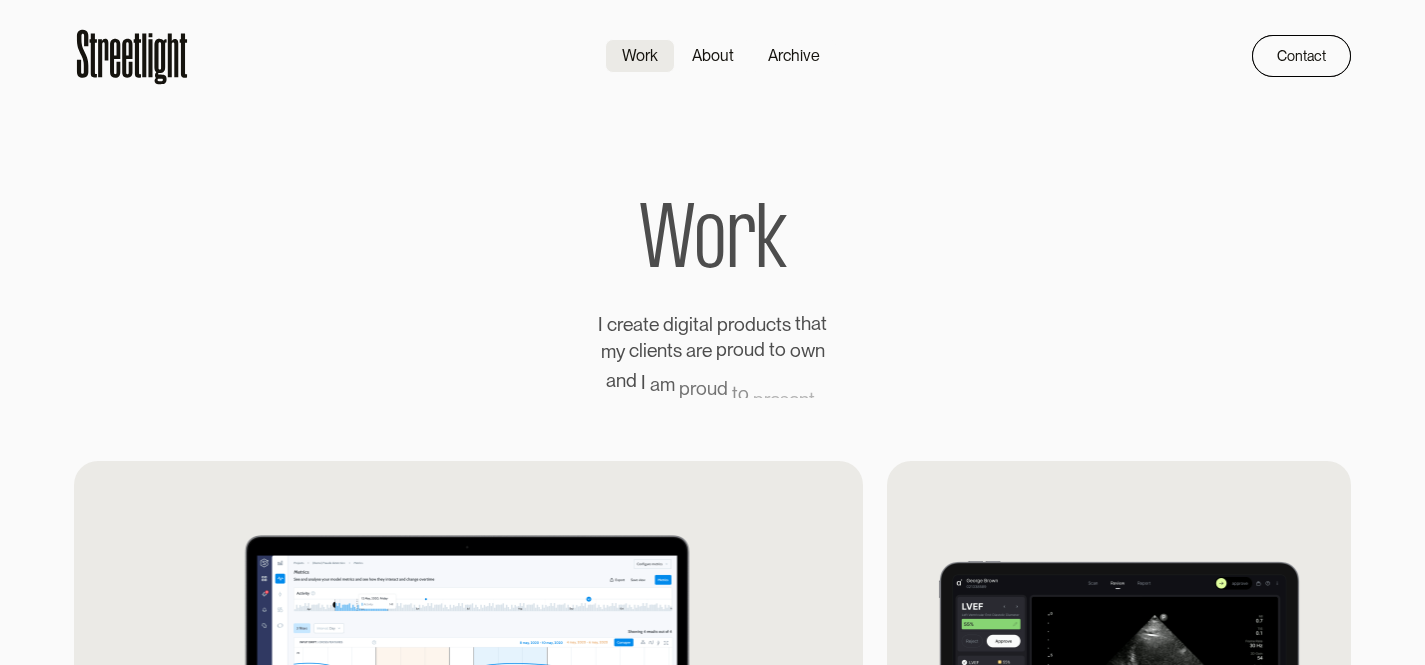scroll, scrollTop: 0, scrollLeft: 0, axis: both 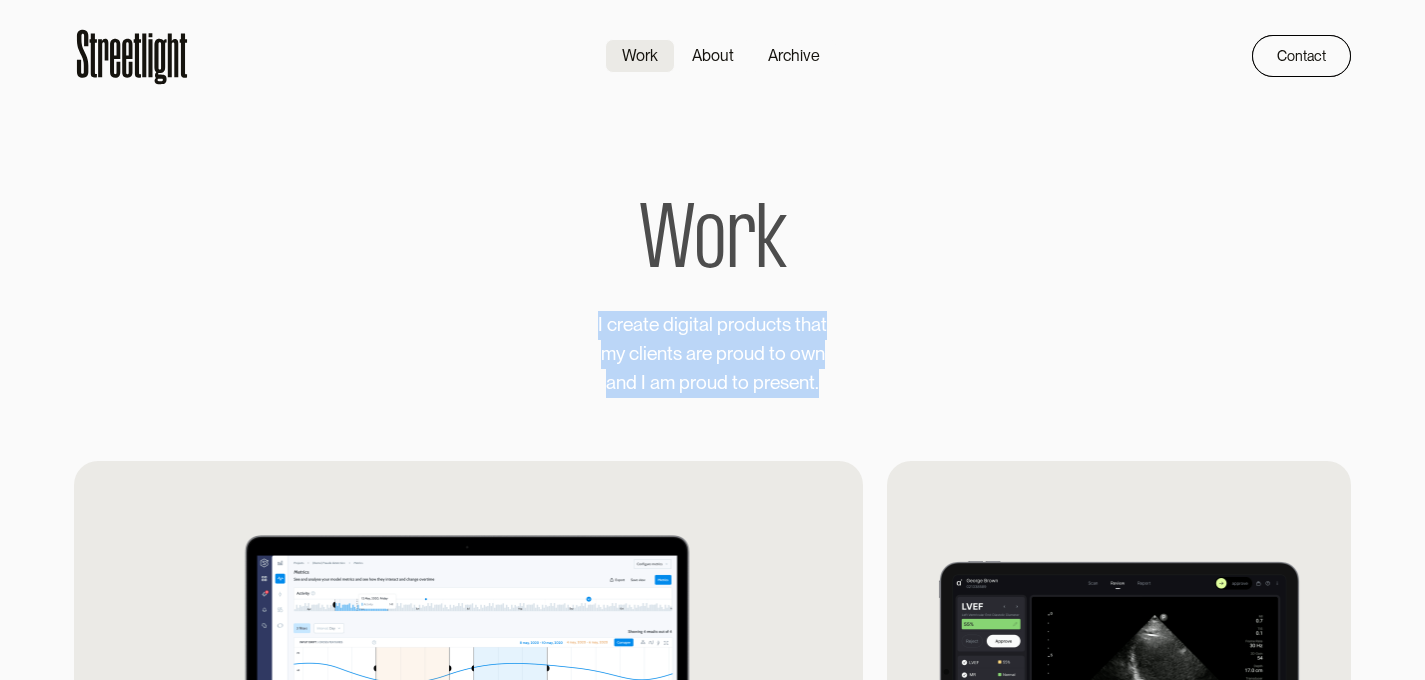 drag, startPoint x: 830, startPoint y: 386, endPoint x: 587, endPoint y: 309, distance: 254.90782 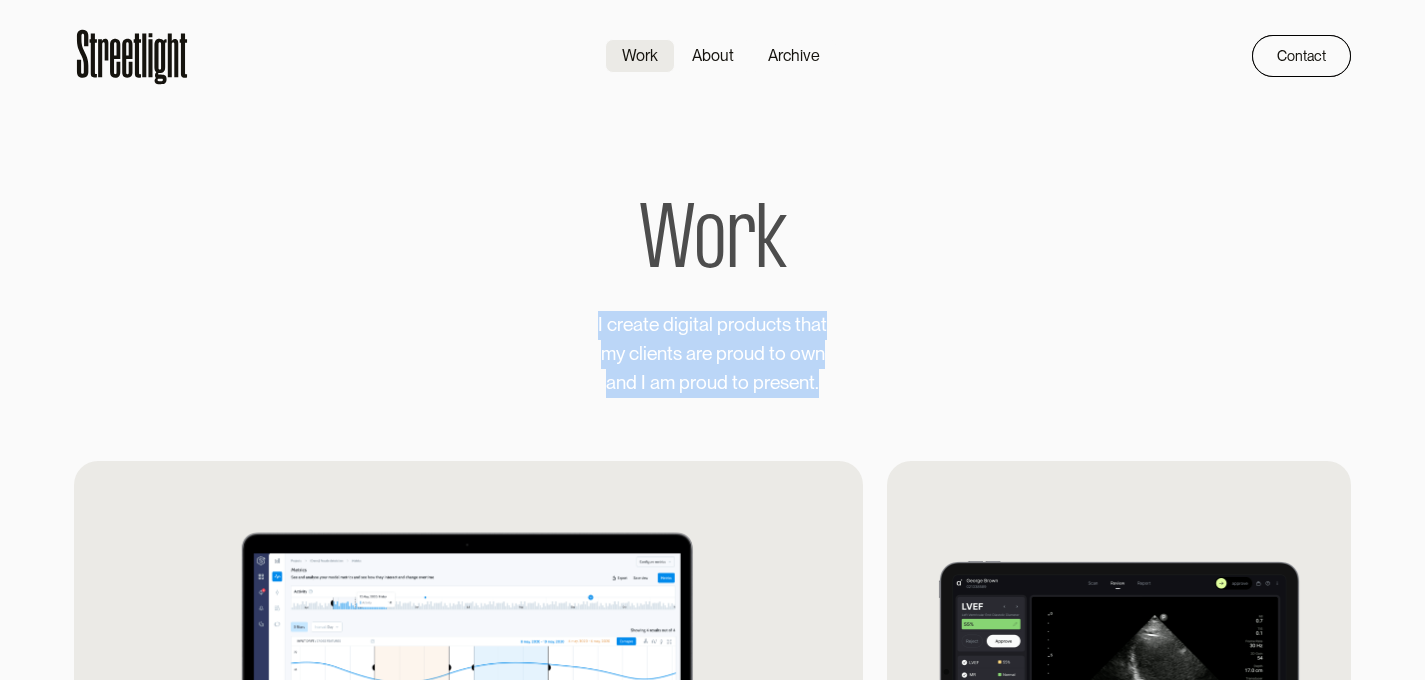 drag, startPoint x: 759, startPoint y: 312, endPoint x: 775, endPoint y: 337, distance: 29.681644 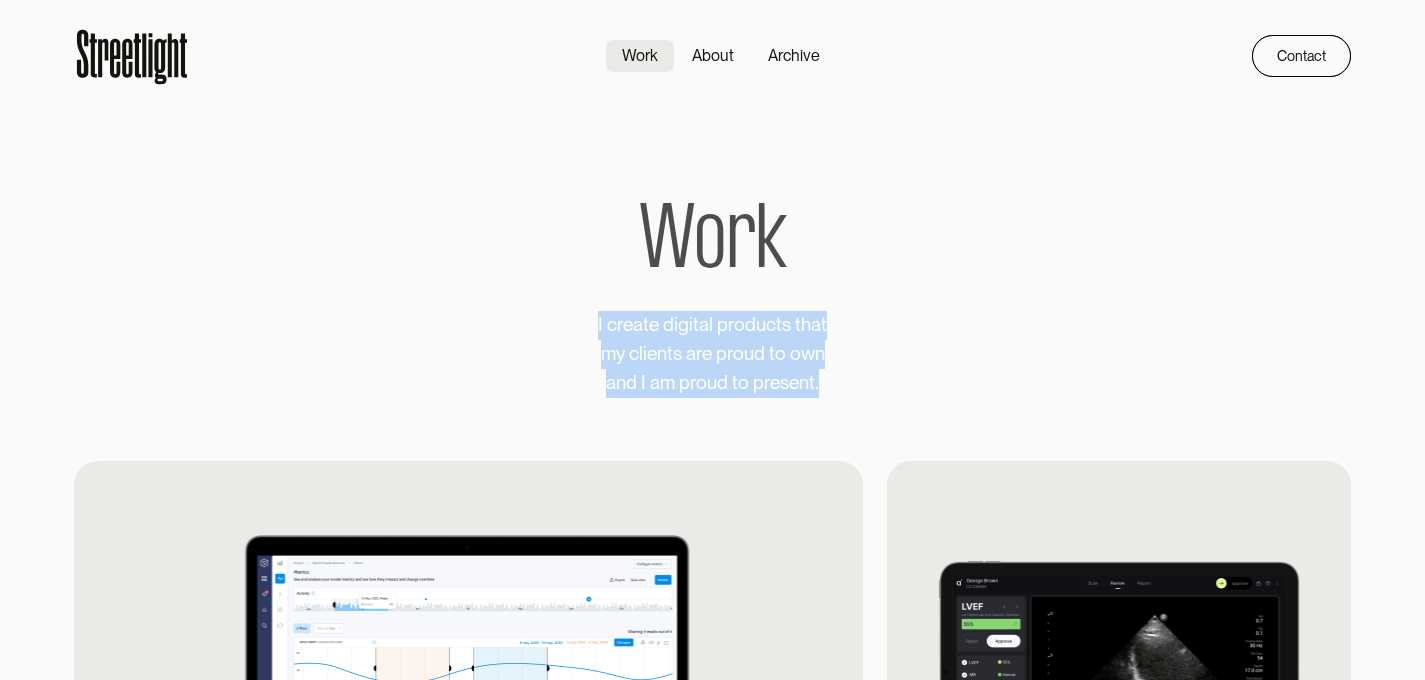 drag, startPoint x: 829, startPoint y: 384, endPoint x: 547, endPoint y: 331, distance: 286.9373 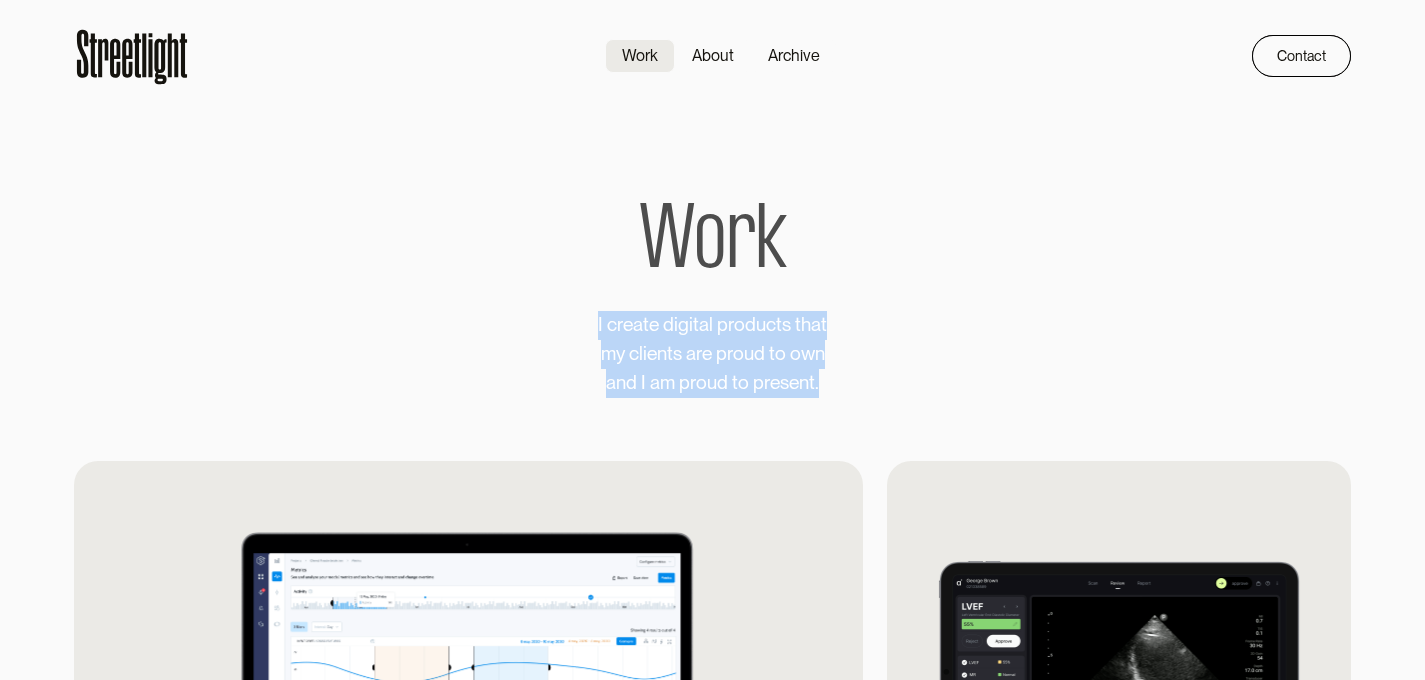 click on "w" at bounding box center (620, 325) 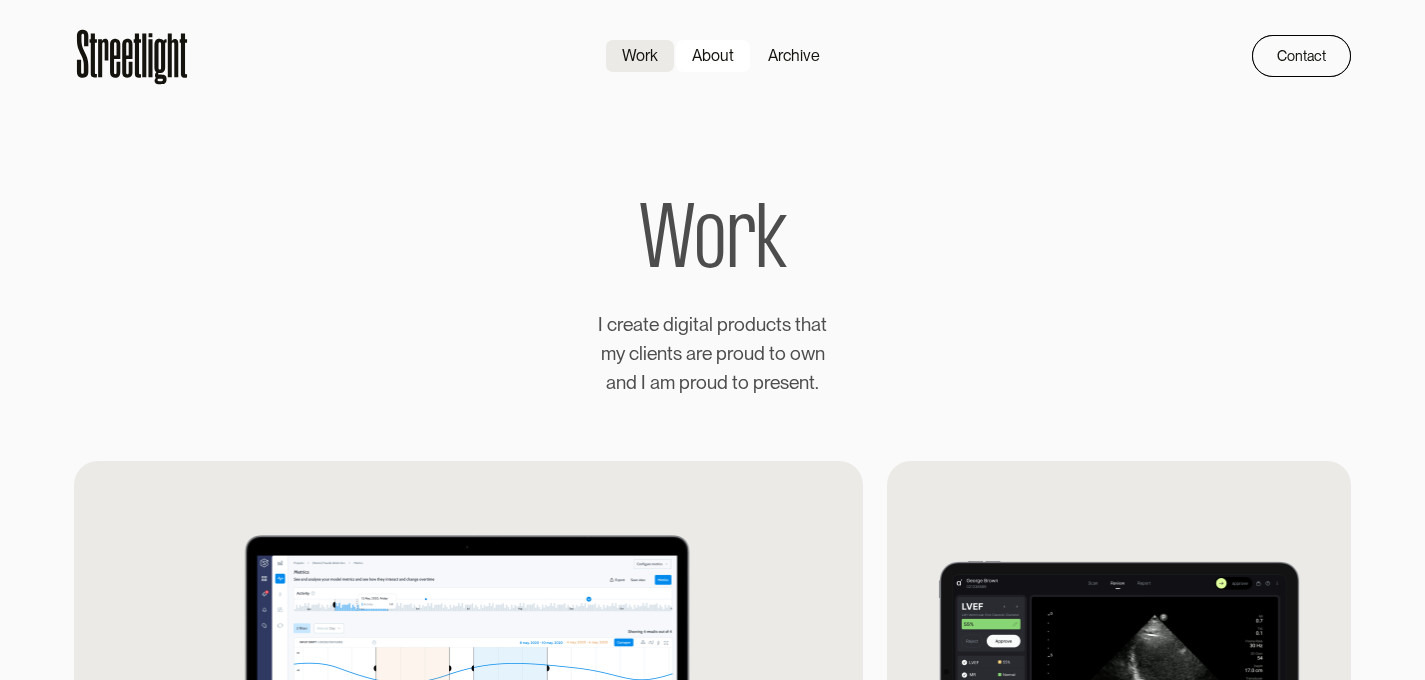 click on "About" at bounding box center [713, 56] 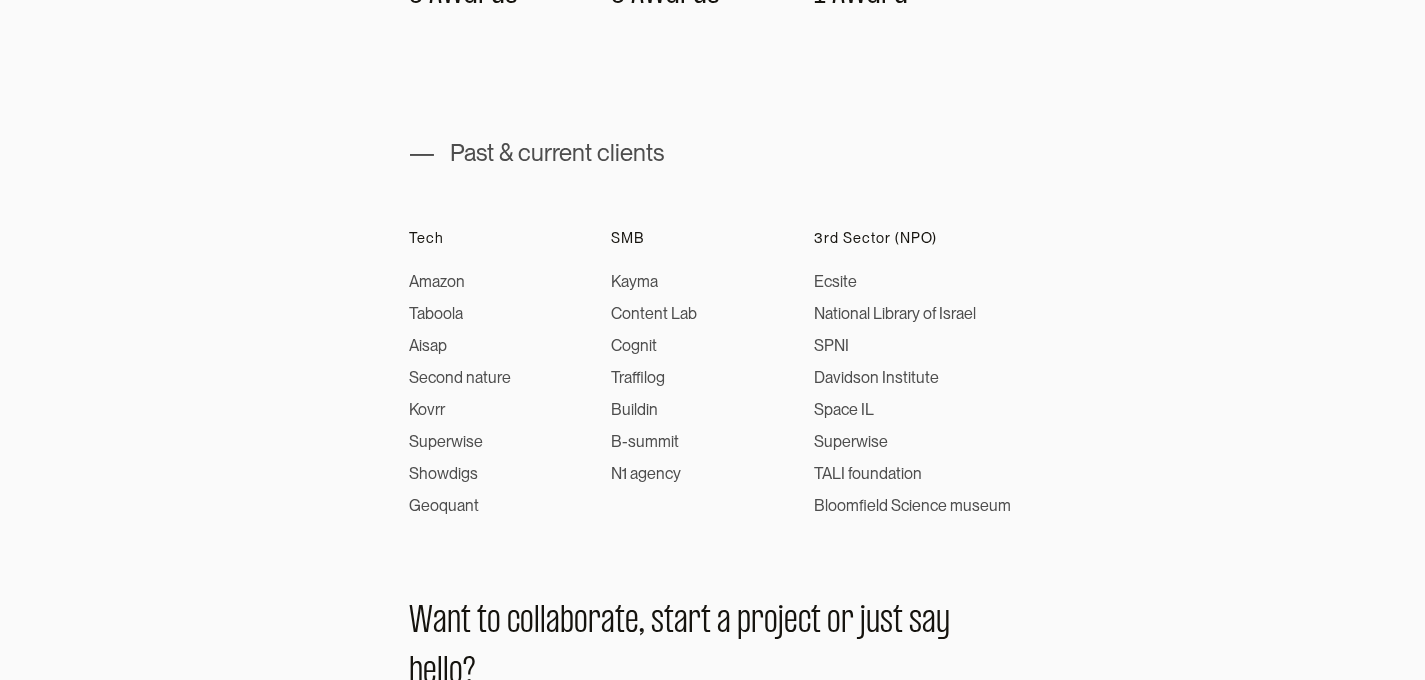 scroll, scrollTop: 1406, scrollLeft: 0, axis: vertical 